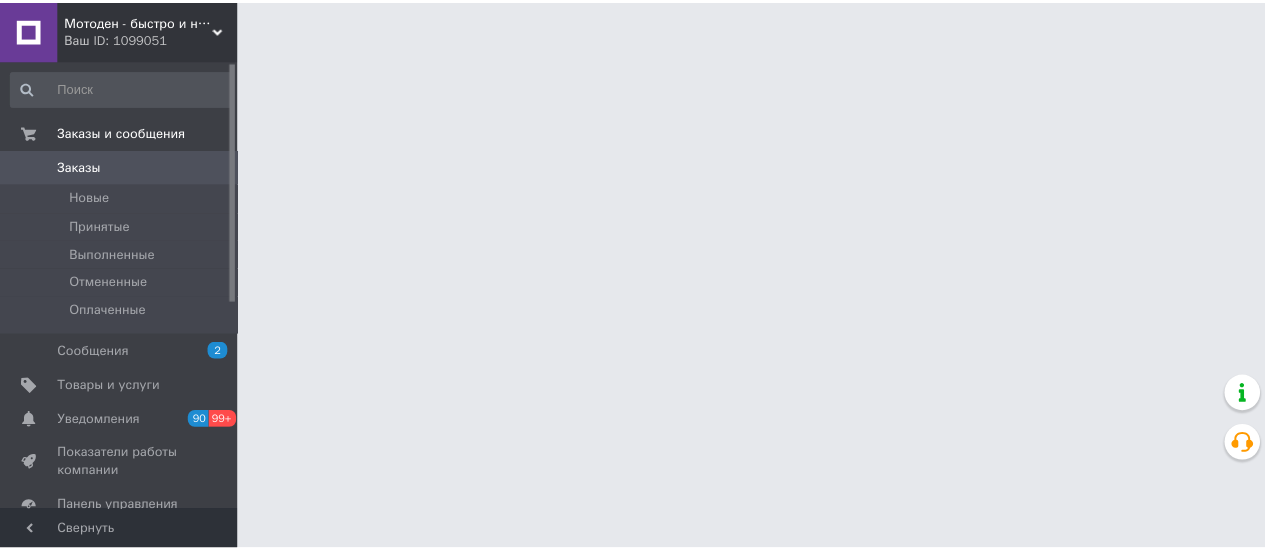 scroll, scrollTop: 0, scrollLeft: 0, axis: both 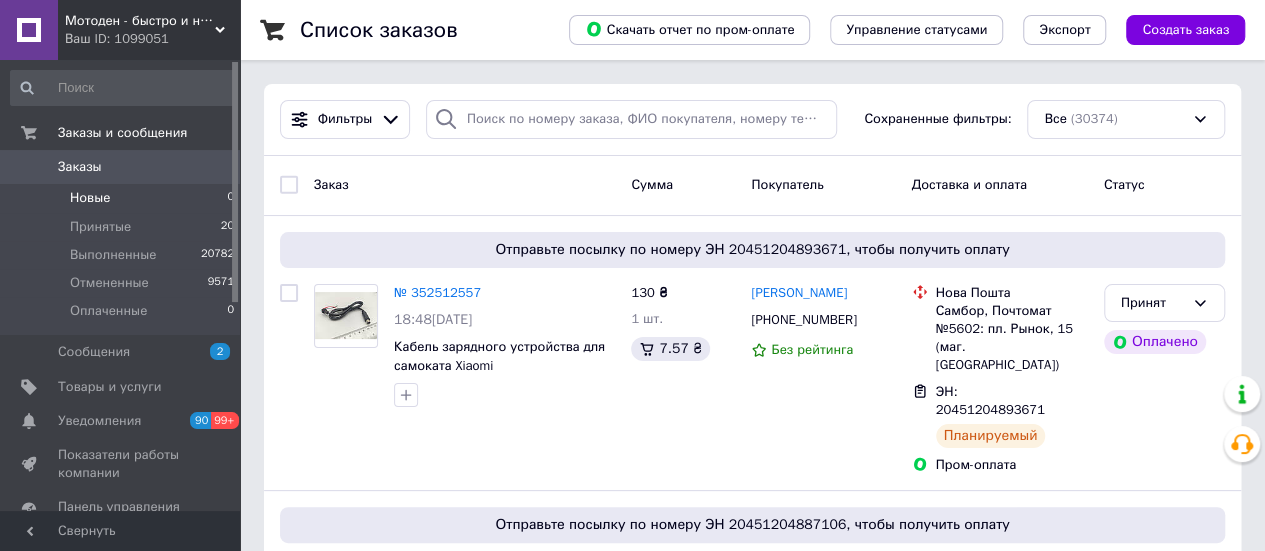 click on "Новые" at bounding box center (90, 198) 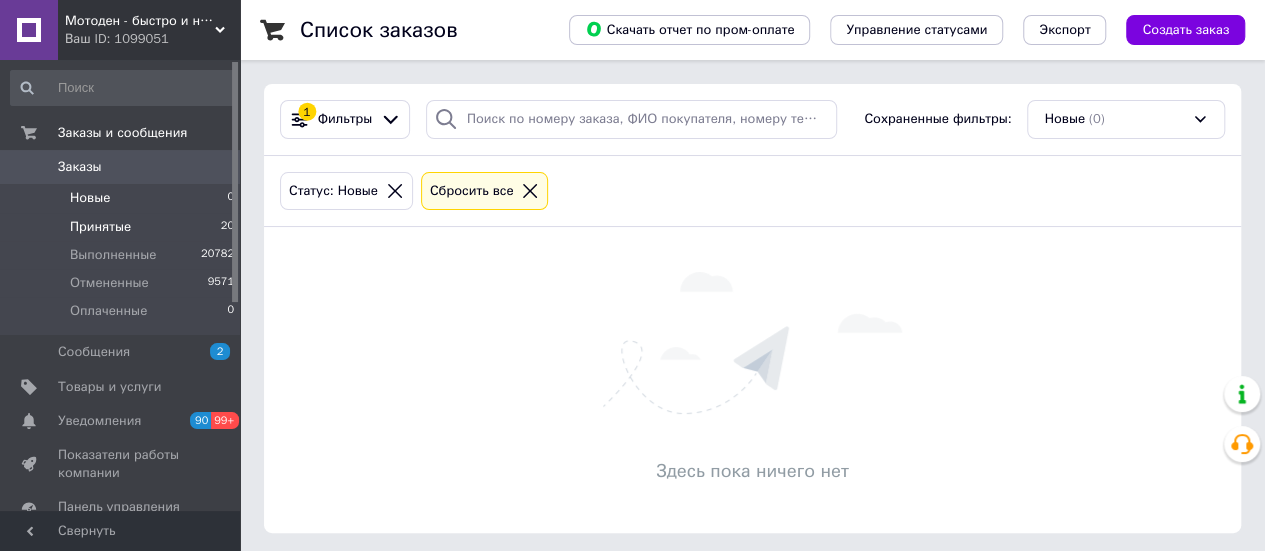 click on "Принятые 20" at bounding box center [123, 227] 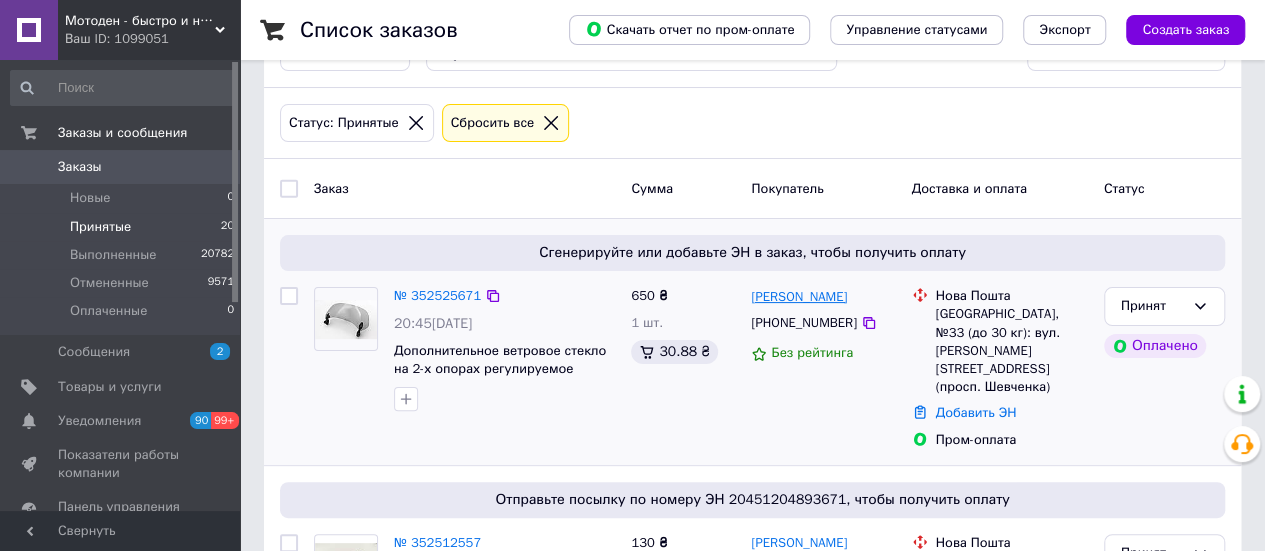scroll, scrollTop: 100, scrollLeft: 0, axis: vertical 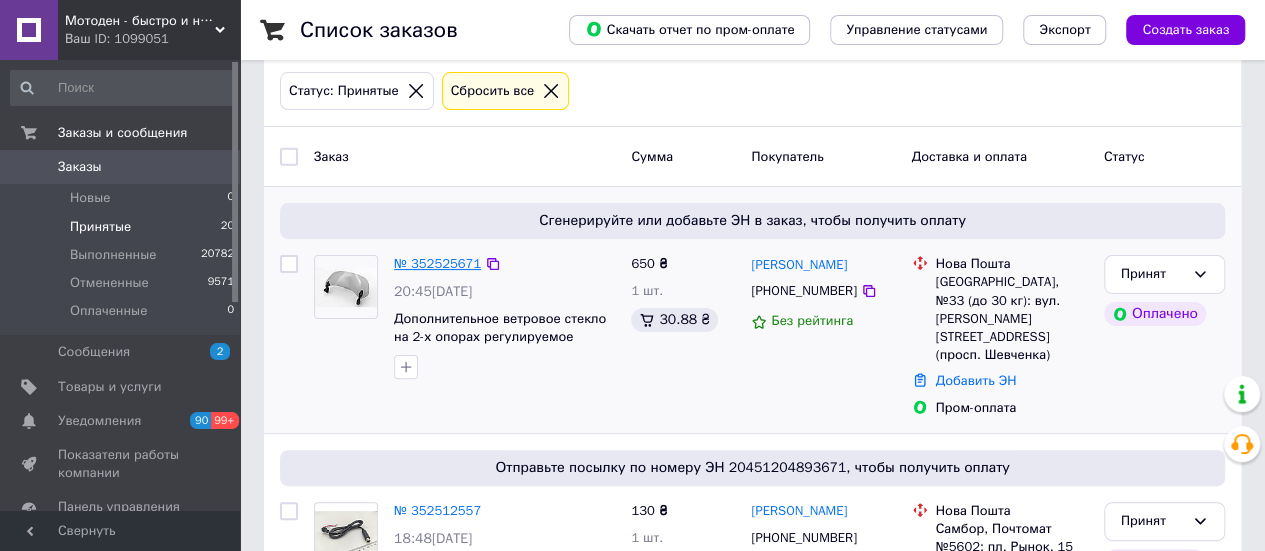 click on "№ 352525671" at bounding box center [437, 263] 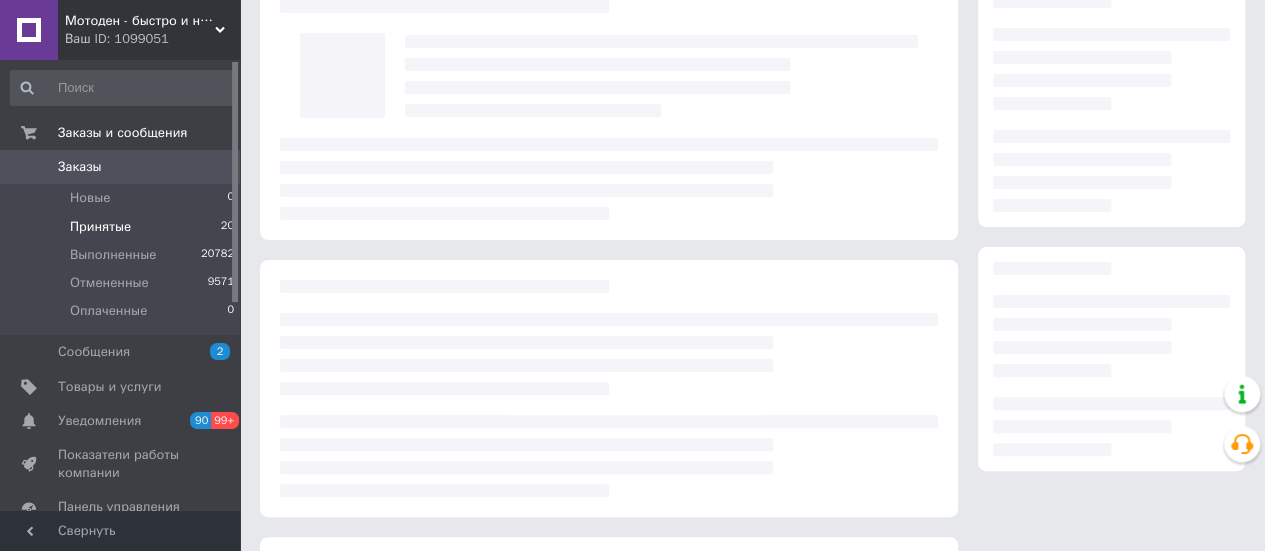 scroll, scrollTop: 0, scrollLeft: 0, axis: both 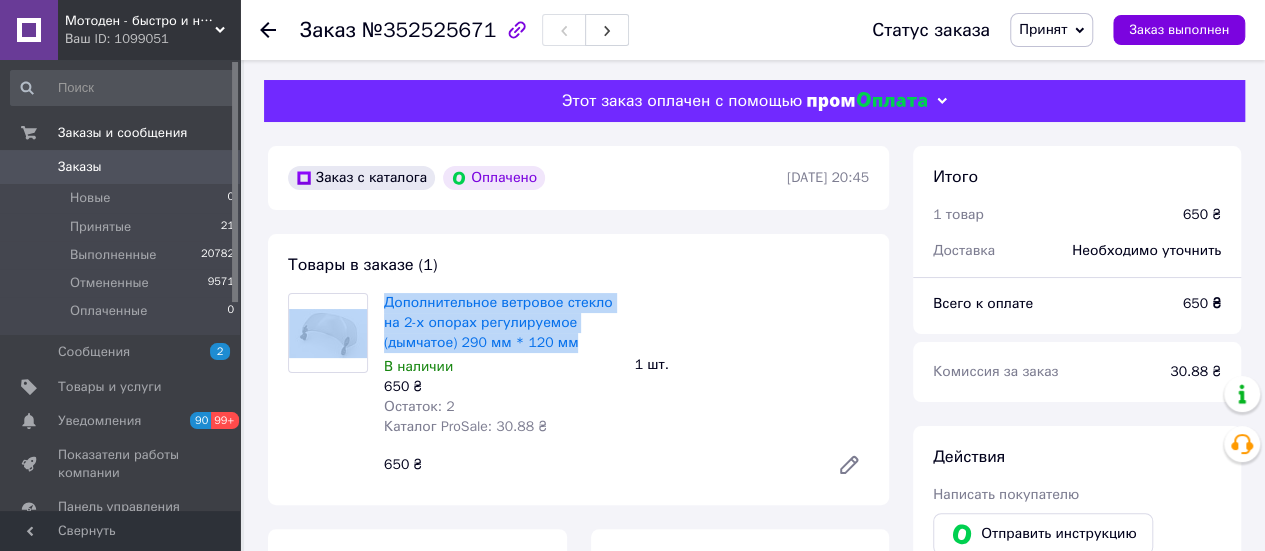 drag, startPoint x: 567, startPoint y: 349, endPoint x: 371, endPoint y: 303, distance: 201.3256 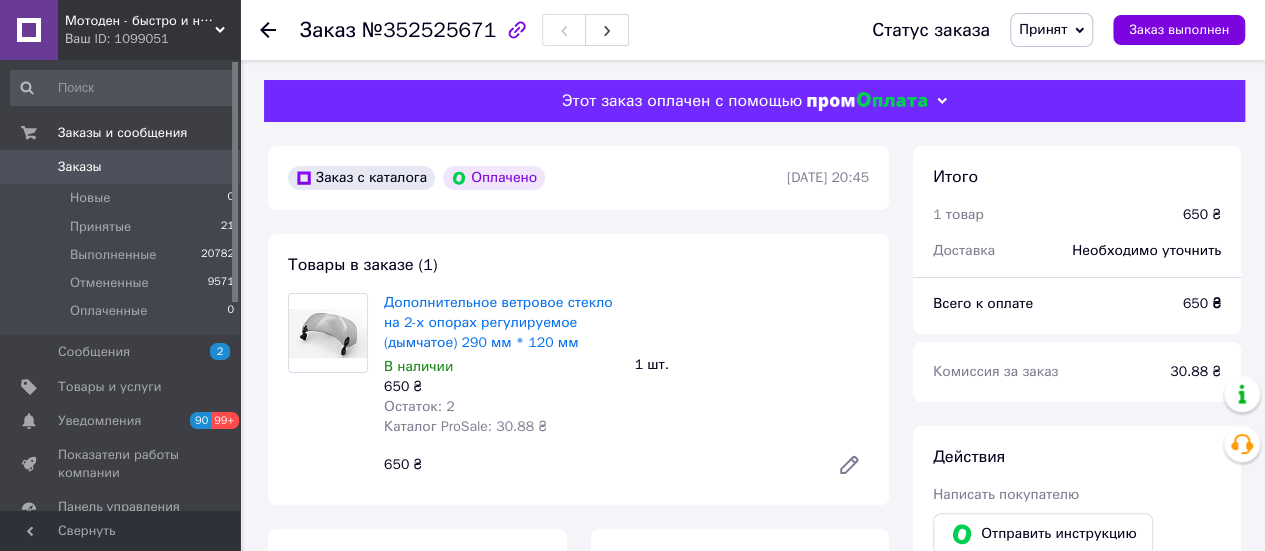 click on "В наличии" at bounding box center (501, 367) 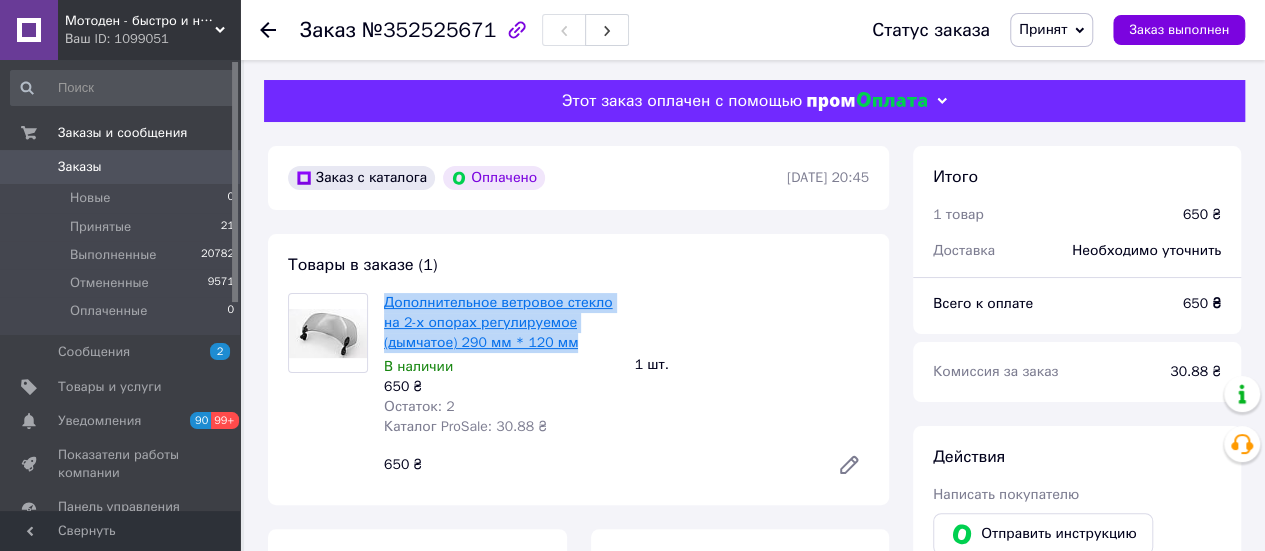 drag, startPoint x: 571, startPoint y: 349, endPoint x: 386, endPoint y: 306, distance: 189.93156 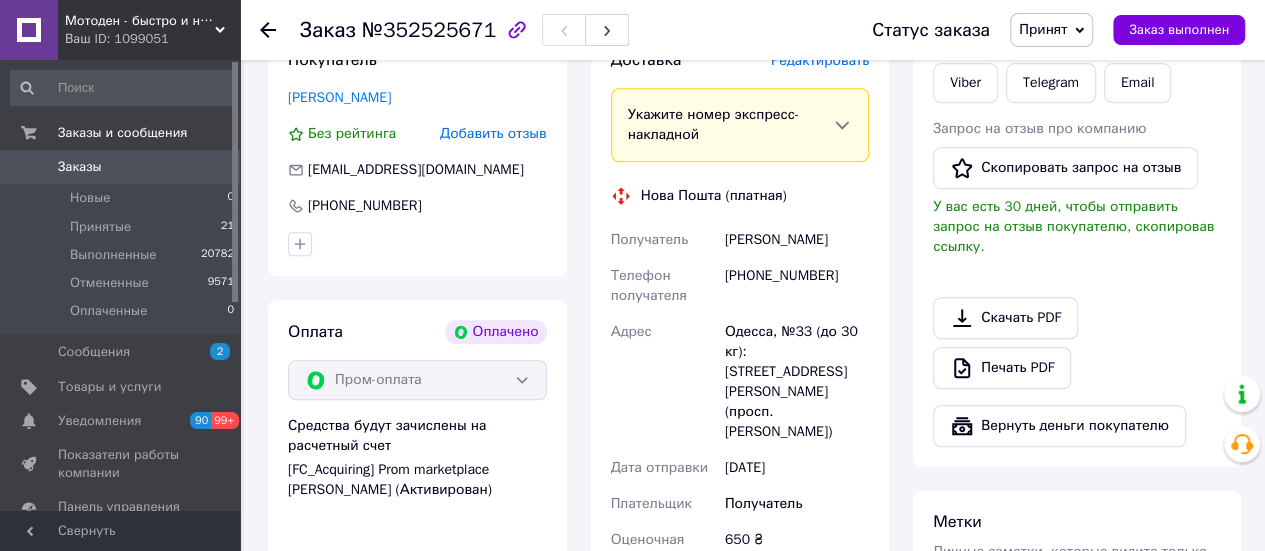 scroll, scrollTop: 900, scrollLeft: 0, axis: vertical 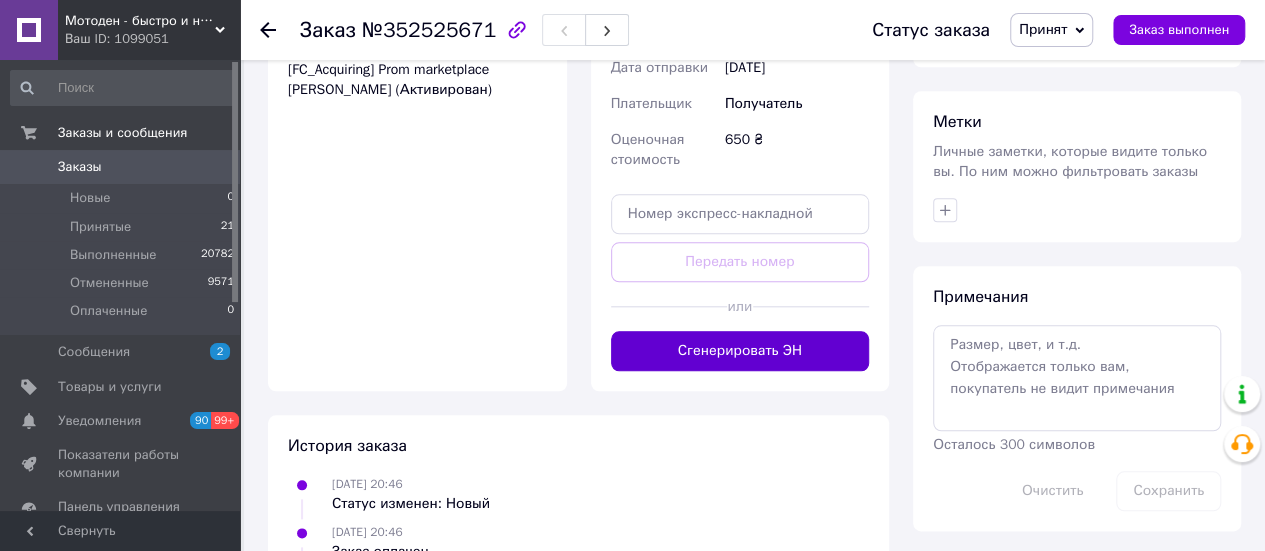 click on "Сгенерировать ЭН" at bounding box center (740, 351) 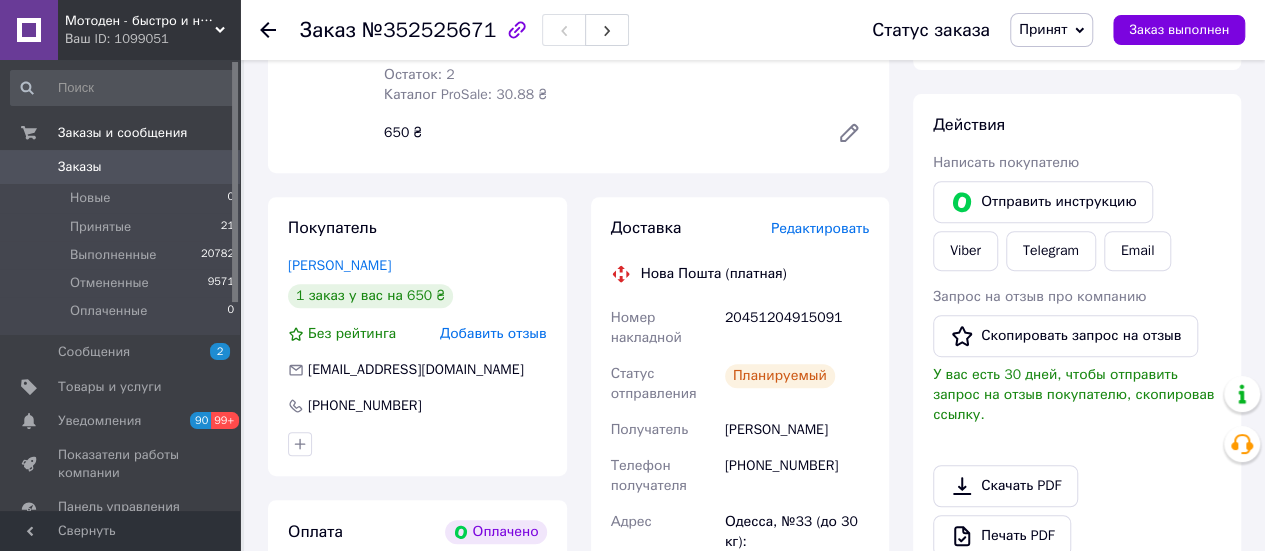 scroll, scrollTop: 0, scrollLeft: 0, axis: both 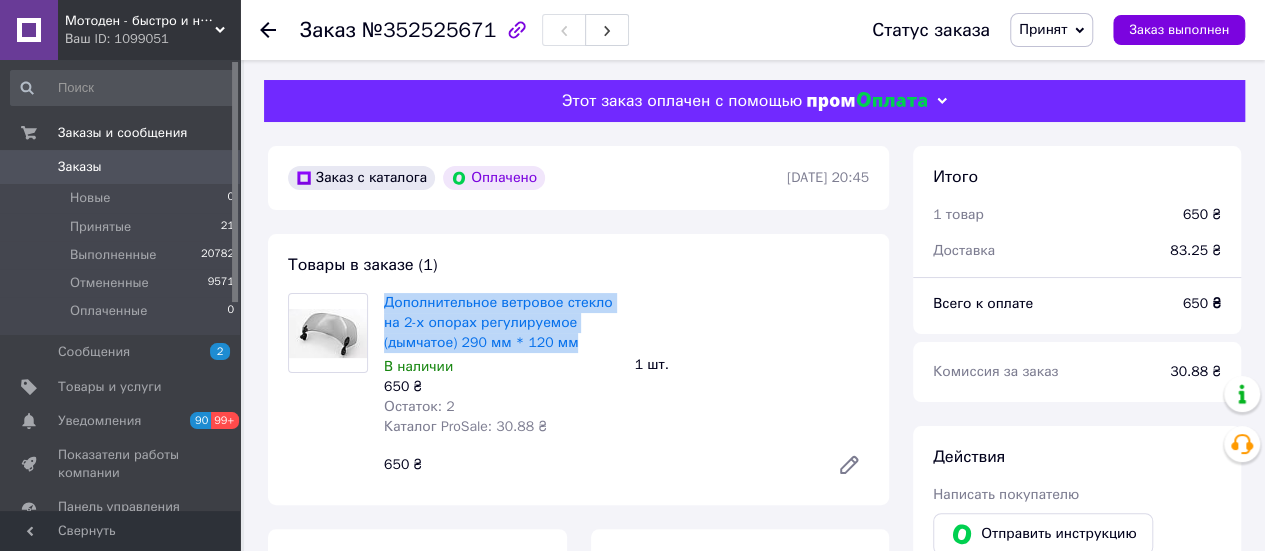 click on "Дополнительное ветровое стекло на 2-х опорах регулируемое (дымчатое)  290 мм * 120 мм" at bounding box center (501, 323) 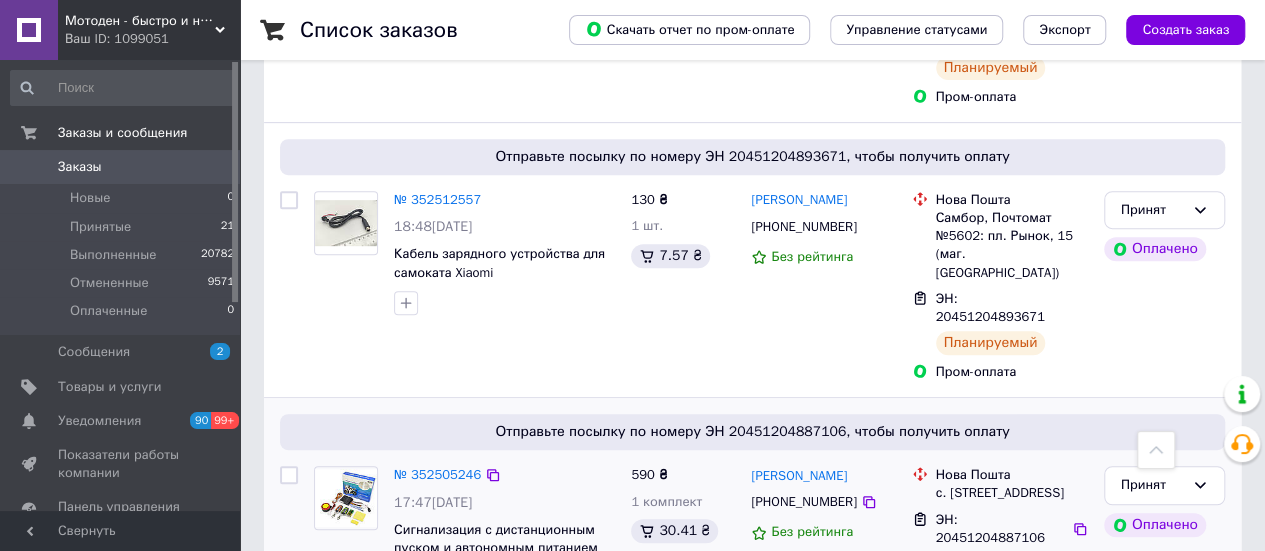 scroll, scrollTop: 400, scrollLeft: 0, axis: vertical 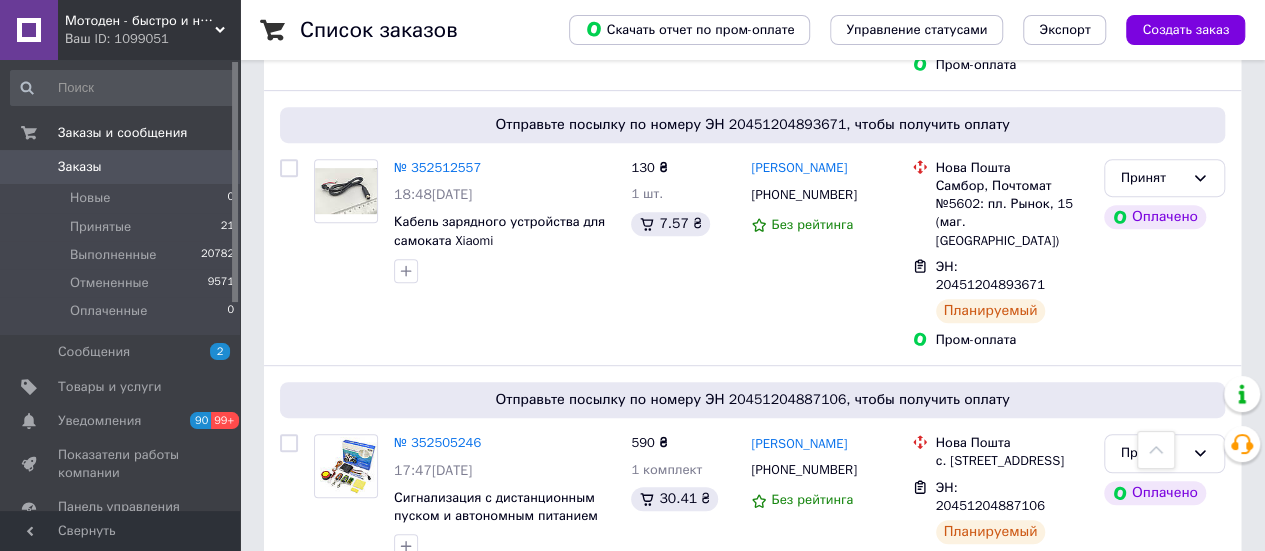 click on "Заказы" at bounding box center [80, 167] 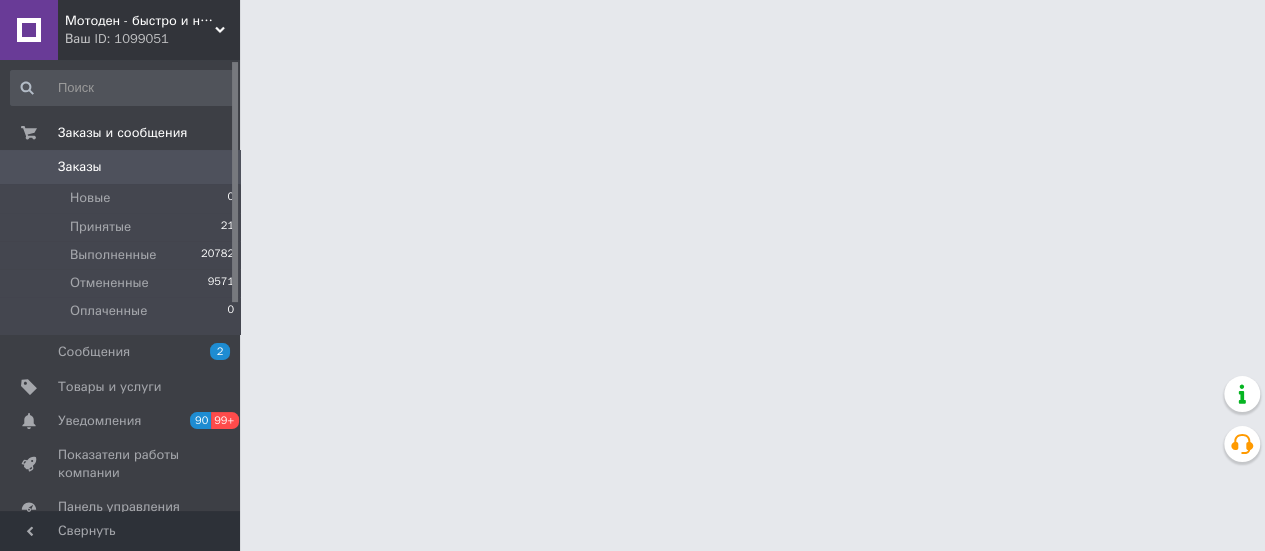 scroll, scrollTop: 0, scrollLeft: 0, axis: both 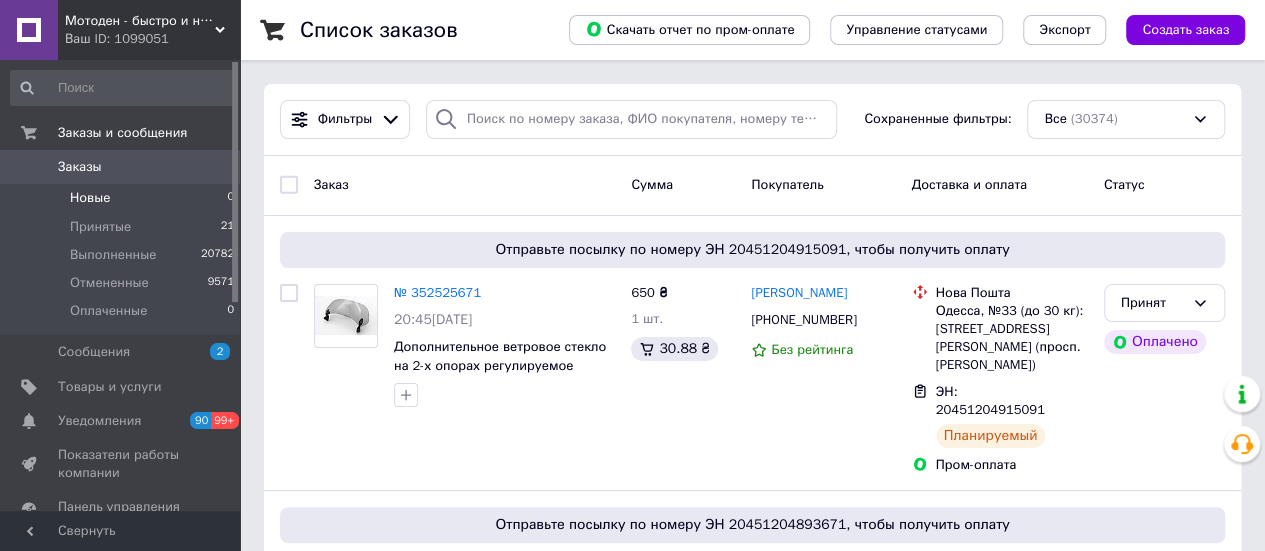 click on "Новые" at bounding box center [90, 198] 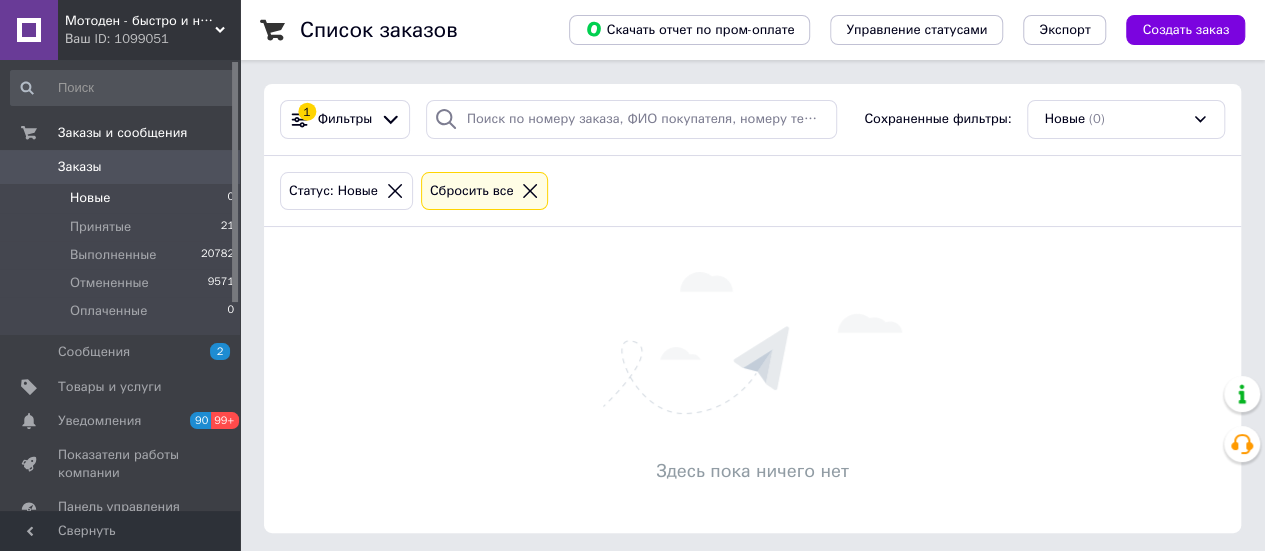 click on "Заказы" at bounding box center (121, 167) 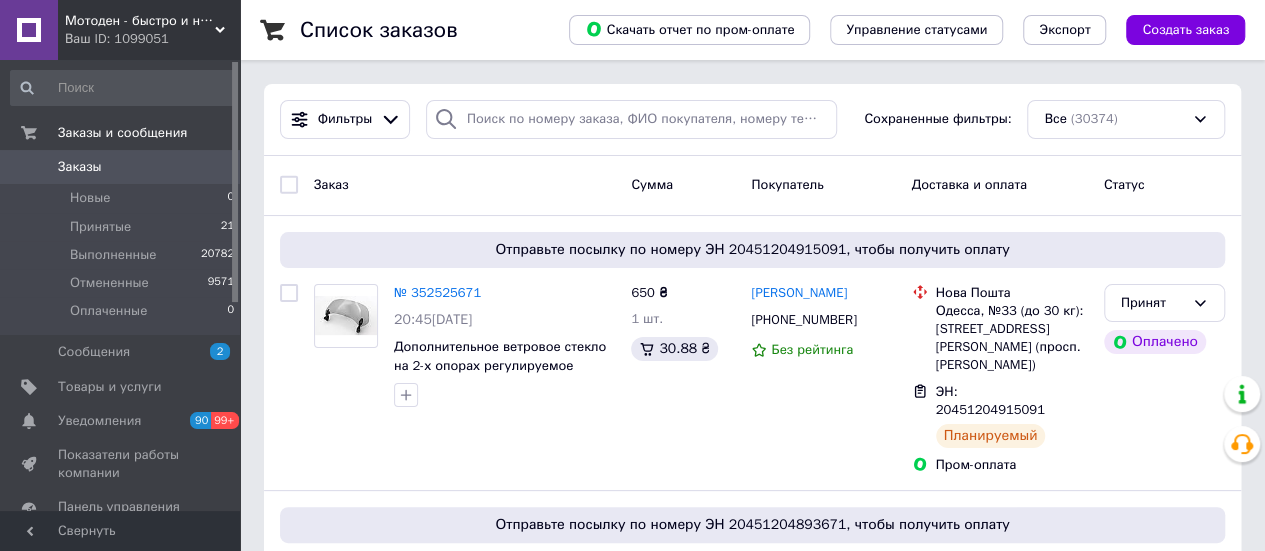 click on "Заказы 0" at bounding box center (123, 167) 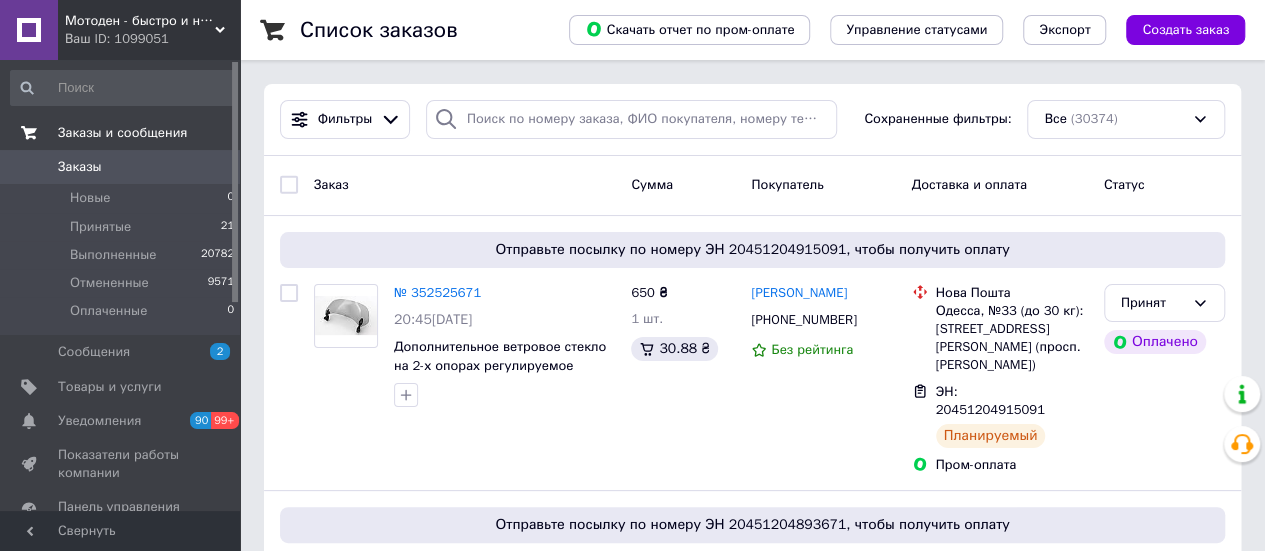 drag, startPoint x: 132, startPoint y: 163, endPoint x: 204, endPoint y: 135, distance: 77.25283 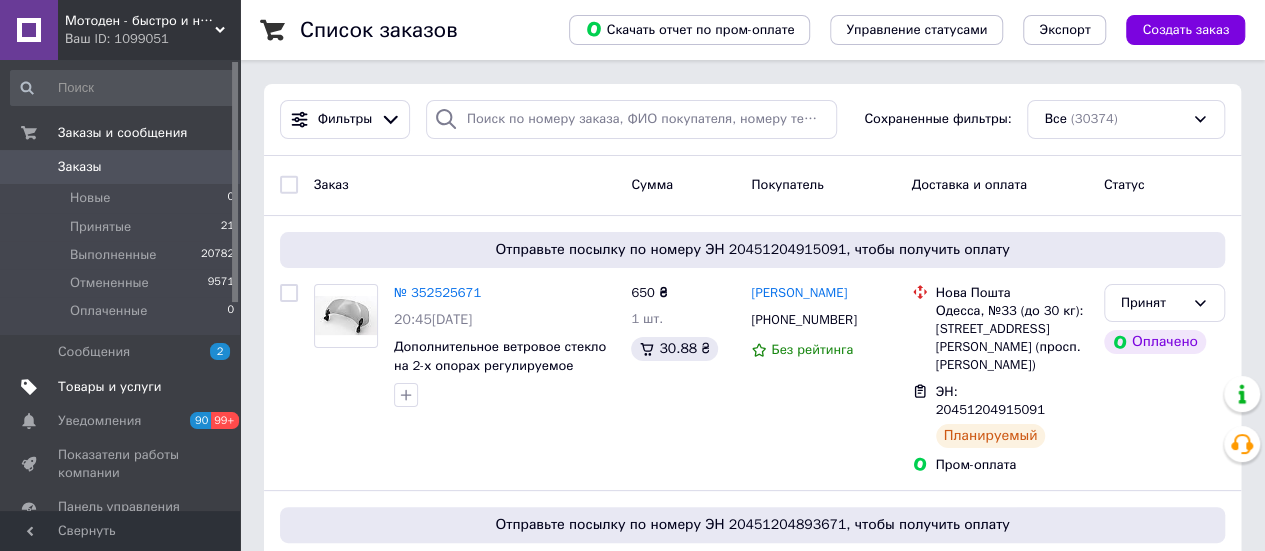 click on "Товары и услуги" at bounding box center [110, 387] 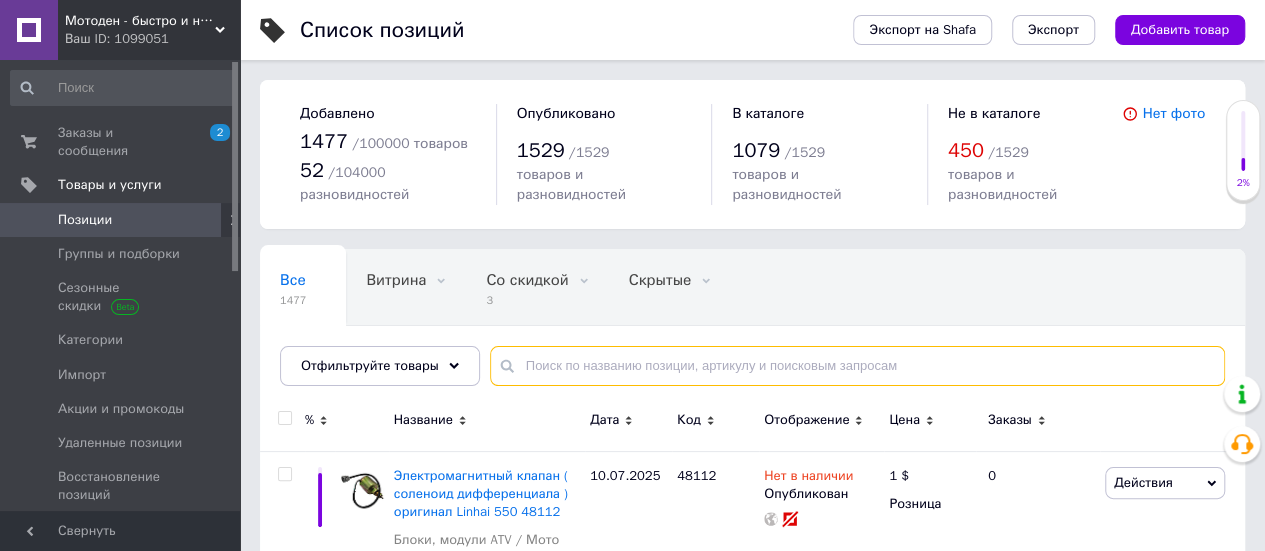 click at bounding box center [857, 366] 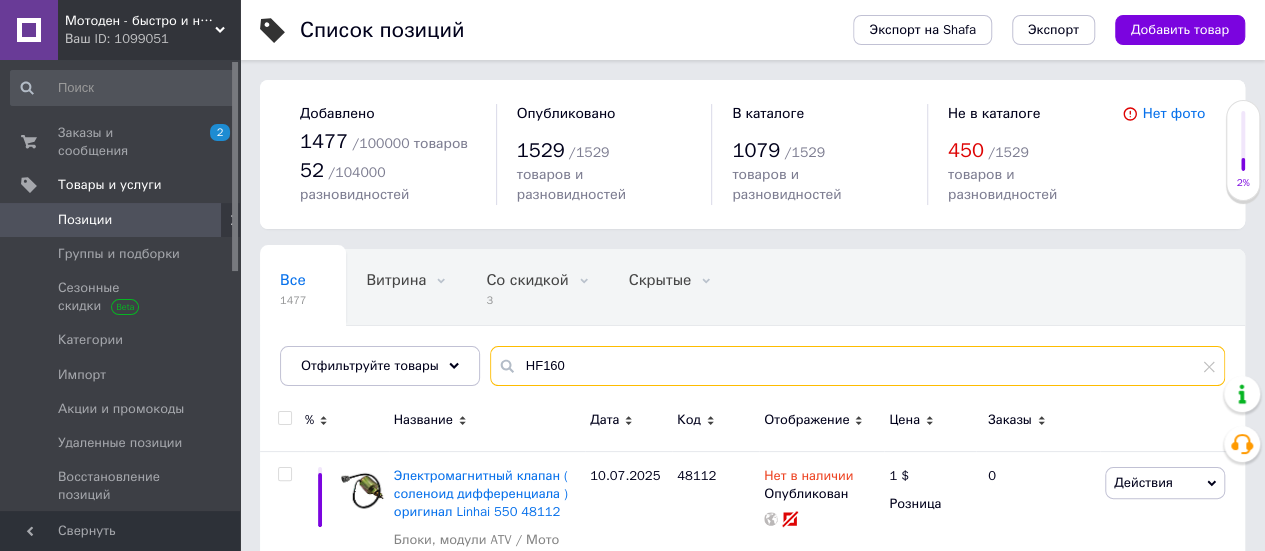 type on "HF160" 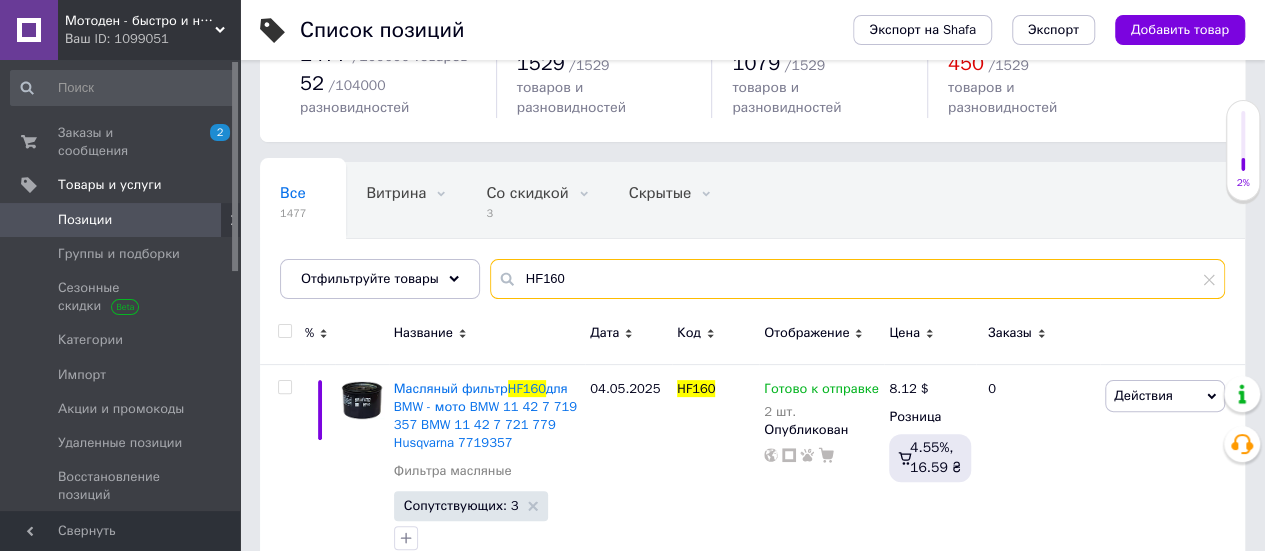 scroll, scrollTop: 200, scrollLeft: 0, axis: vertical 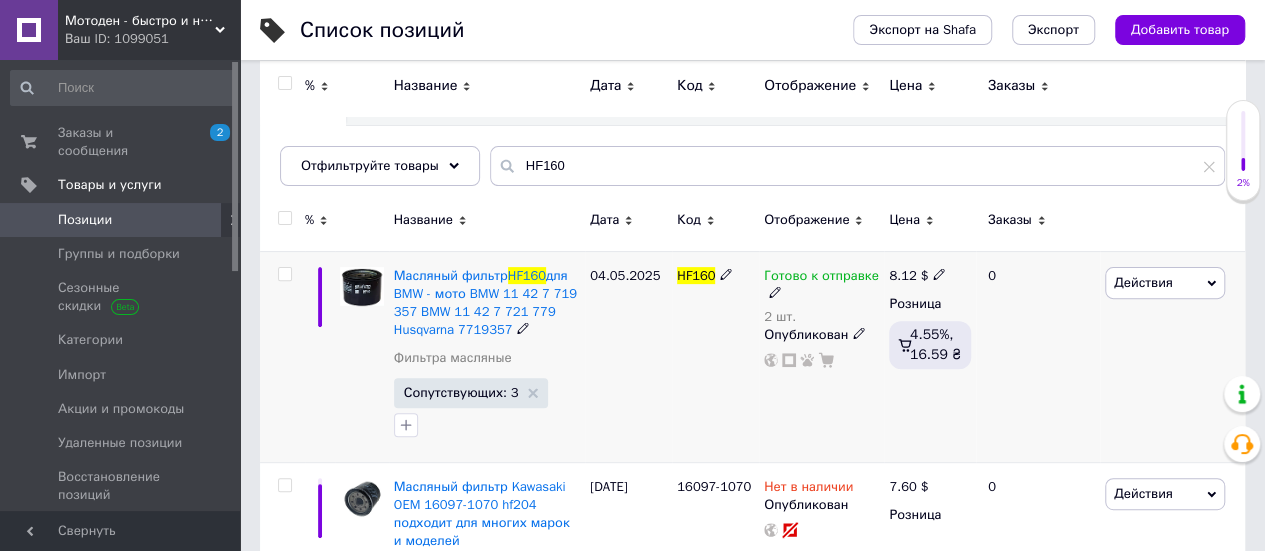 click 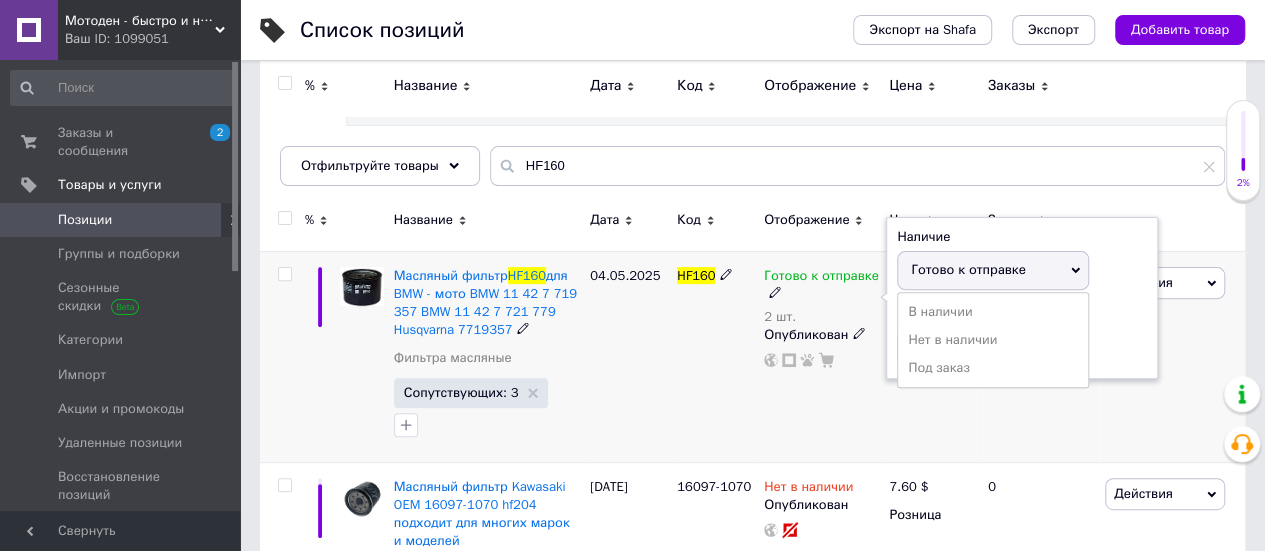 click on "Остатки 2 шт." at bounding box center [1022, 336] 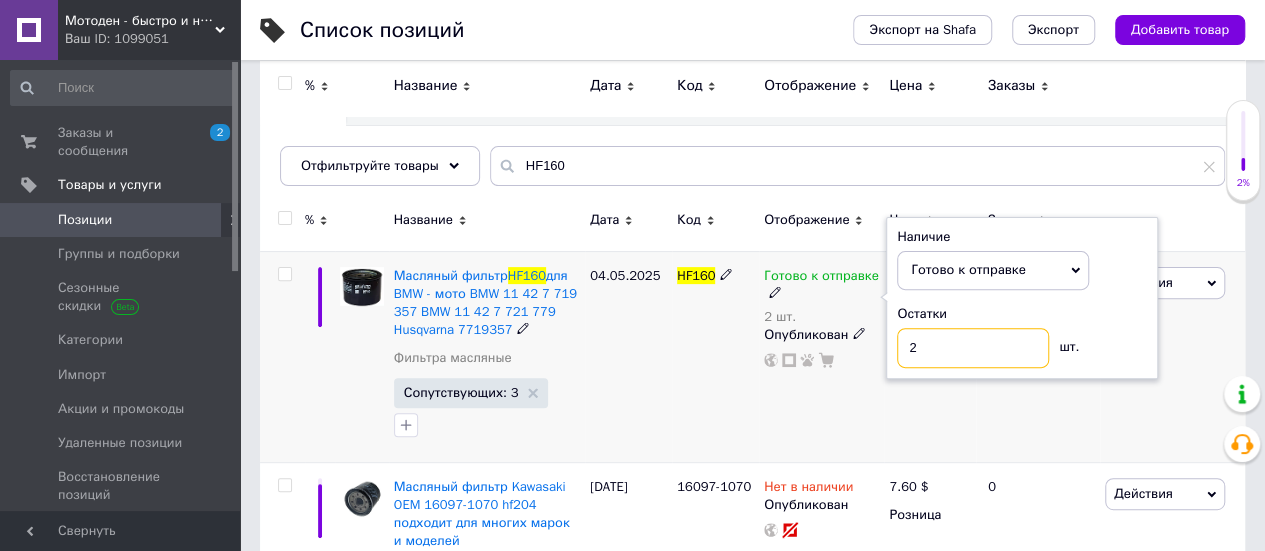 click on "2" at bounding box center (973, 348) 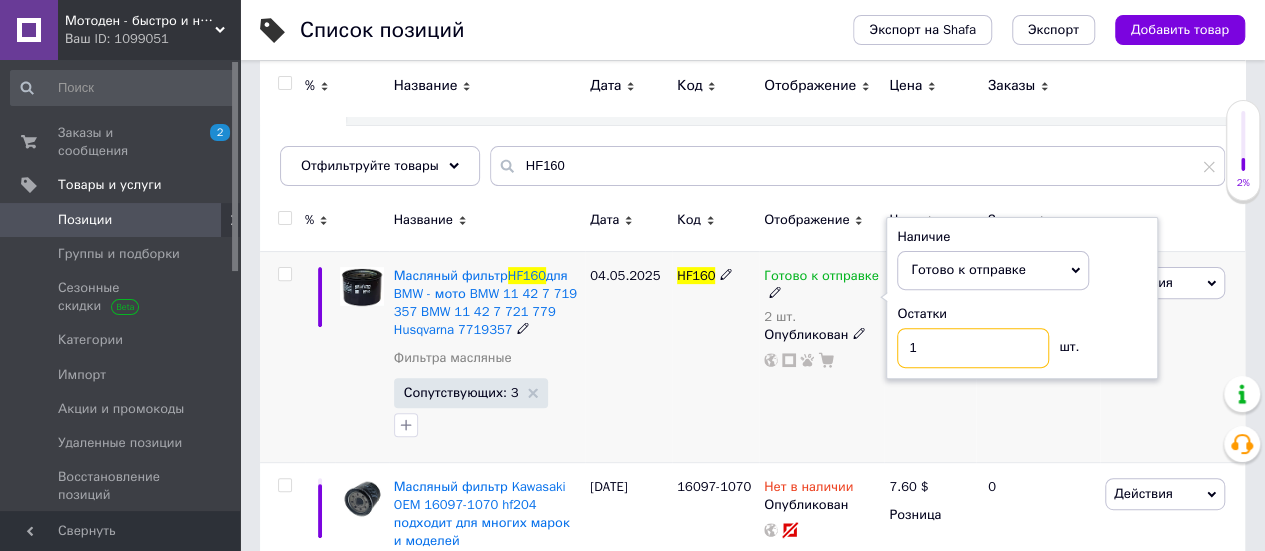 type on "1" 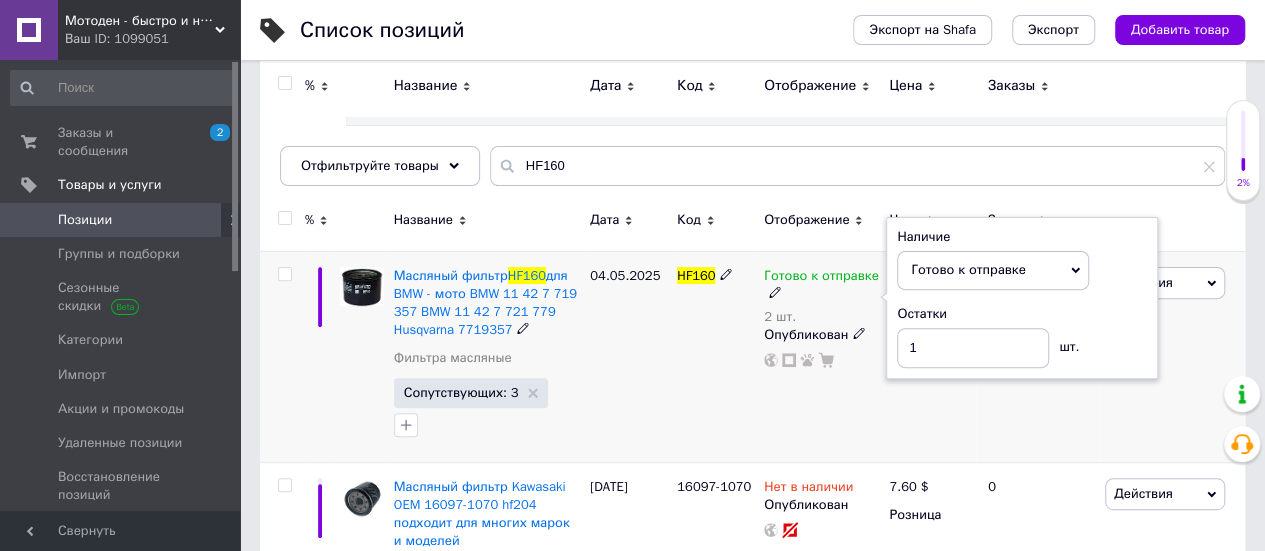 click on "8.12   $ Розница 4.55%, 16.59 ₴" at bounding box center [930, 356] 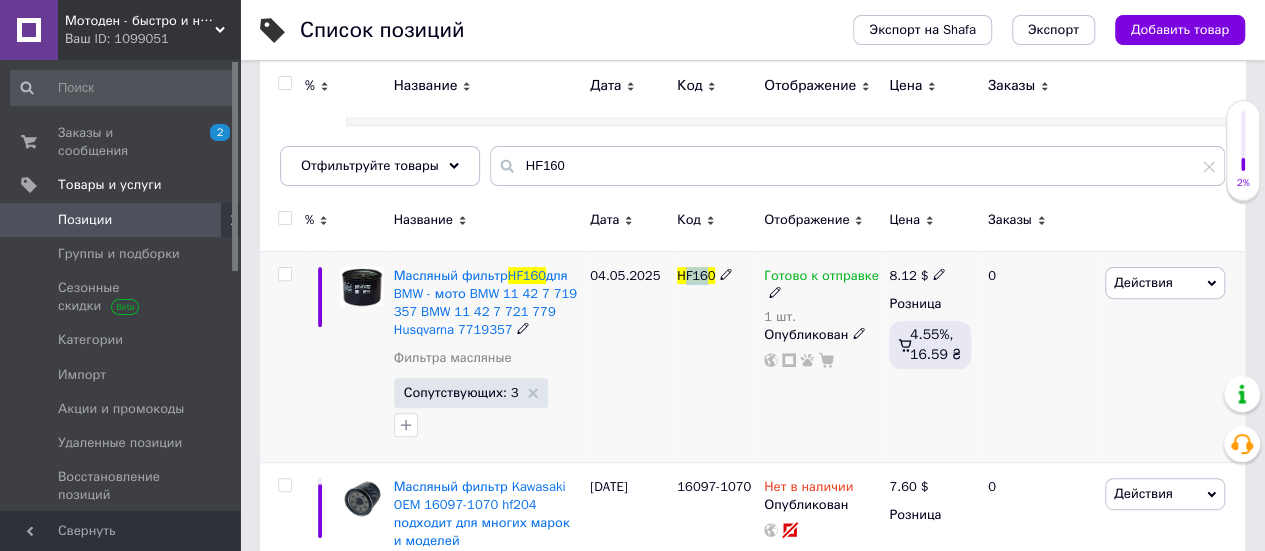 drag, startPoint x: 683, startPoint y: 273, endPoint x: 702, endPoint y: 283, distance: 21.470911 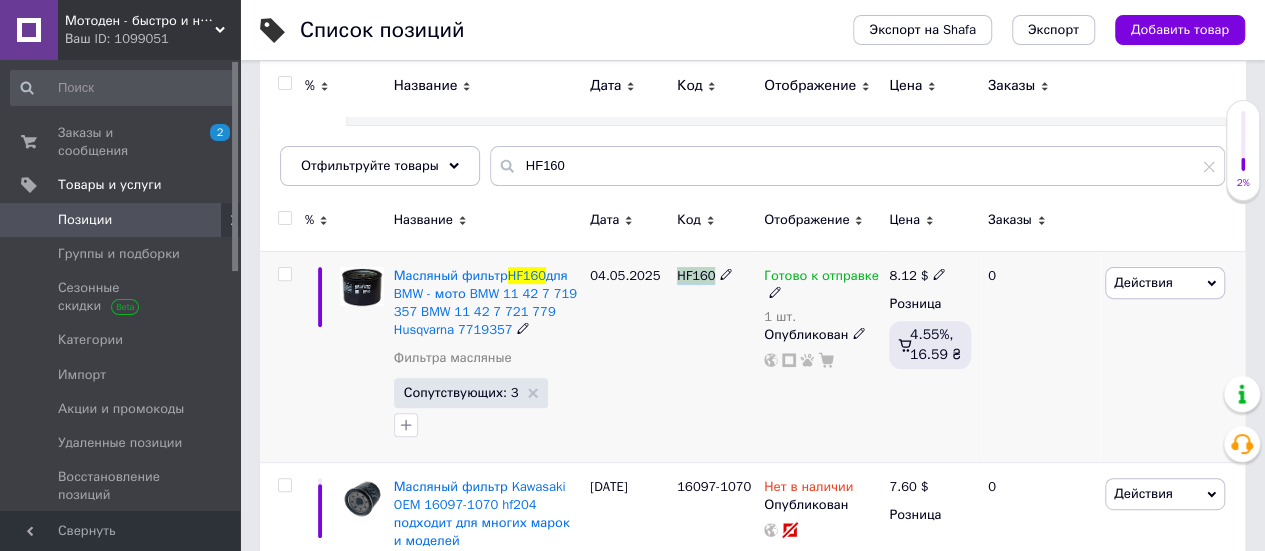 drag, startPoint x: 676, startPoint y: 268, endPoint x: 722, endPoint y: 281, distance: 47.801674 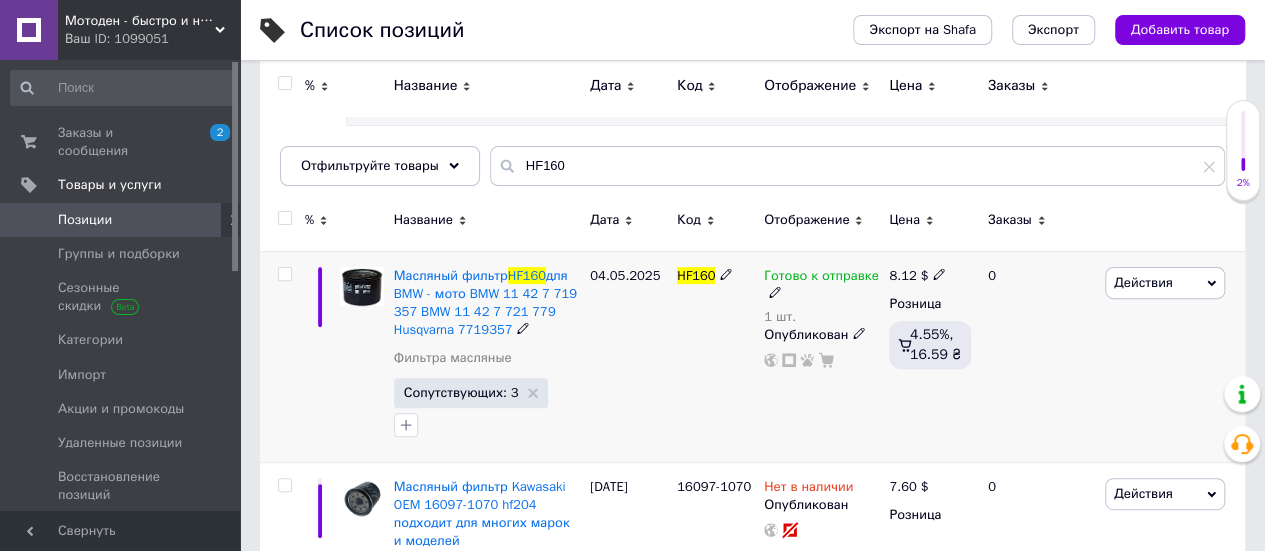 click on "Готово к отправке" at bounding box center [821, 278] 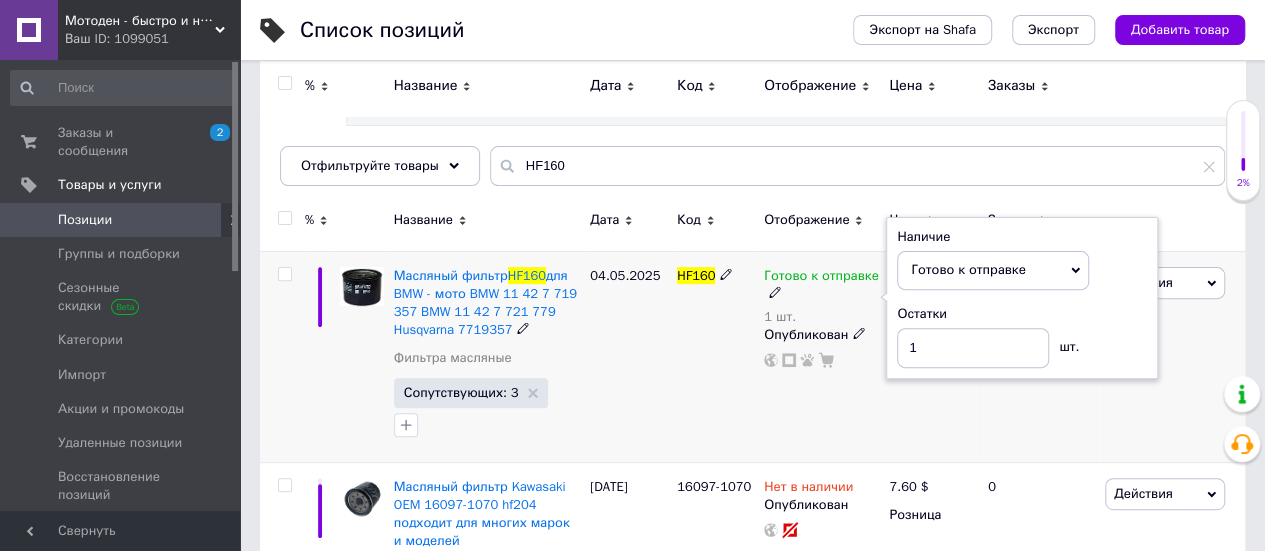 click on "Остатки" at bounding box center (1022, 314) 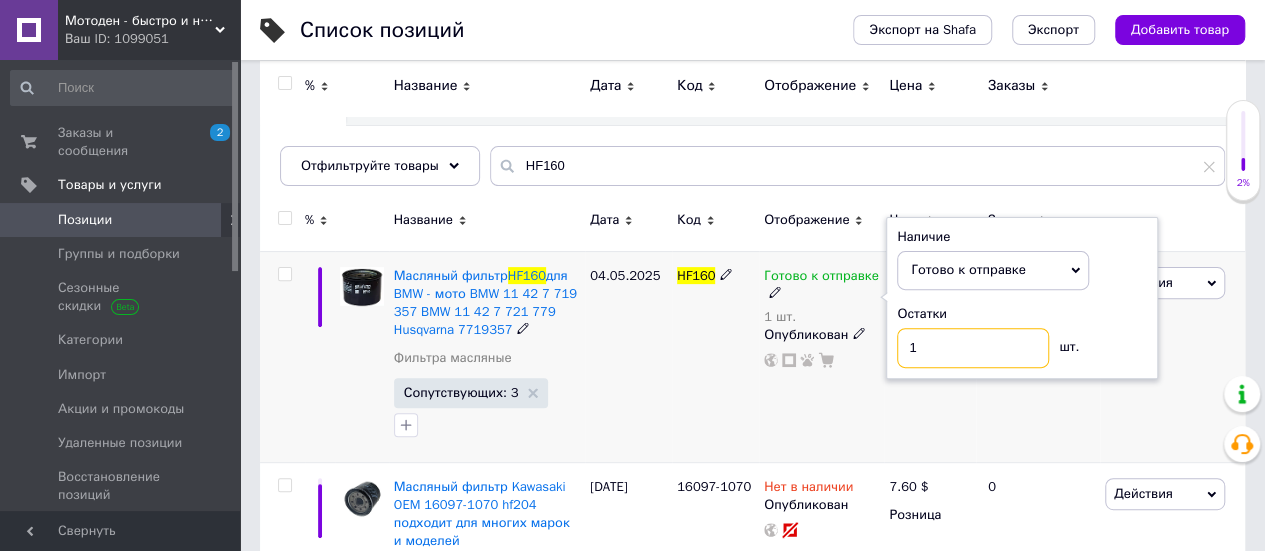 click on "1" at bounding box center (973, 348) 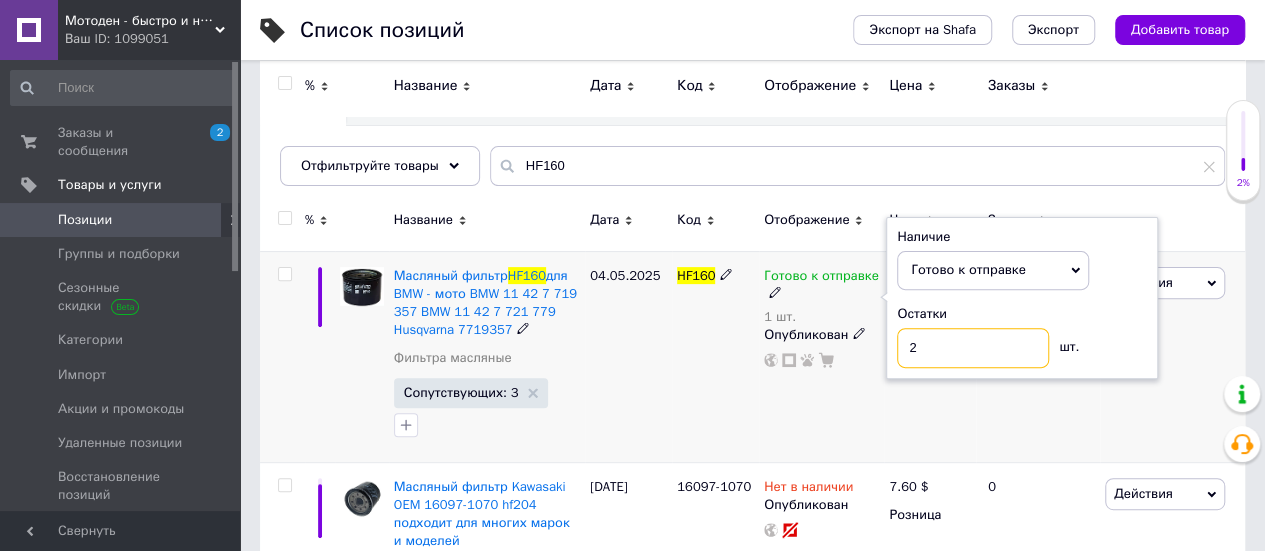 type on "2" 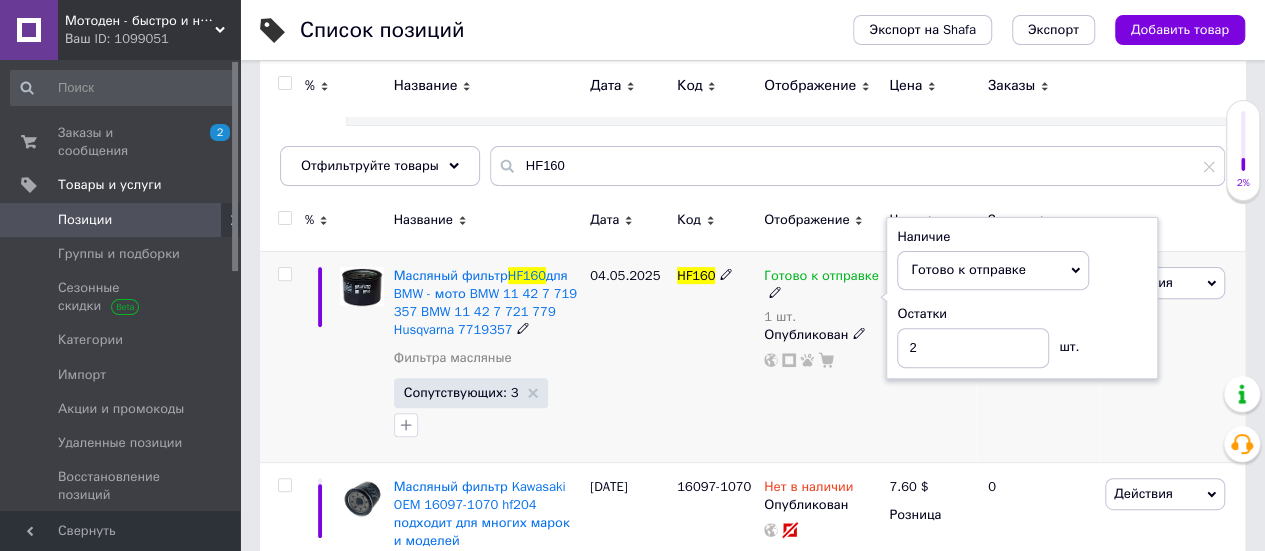 click on "HF160" at bounding box center [715, 356] 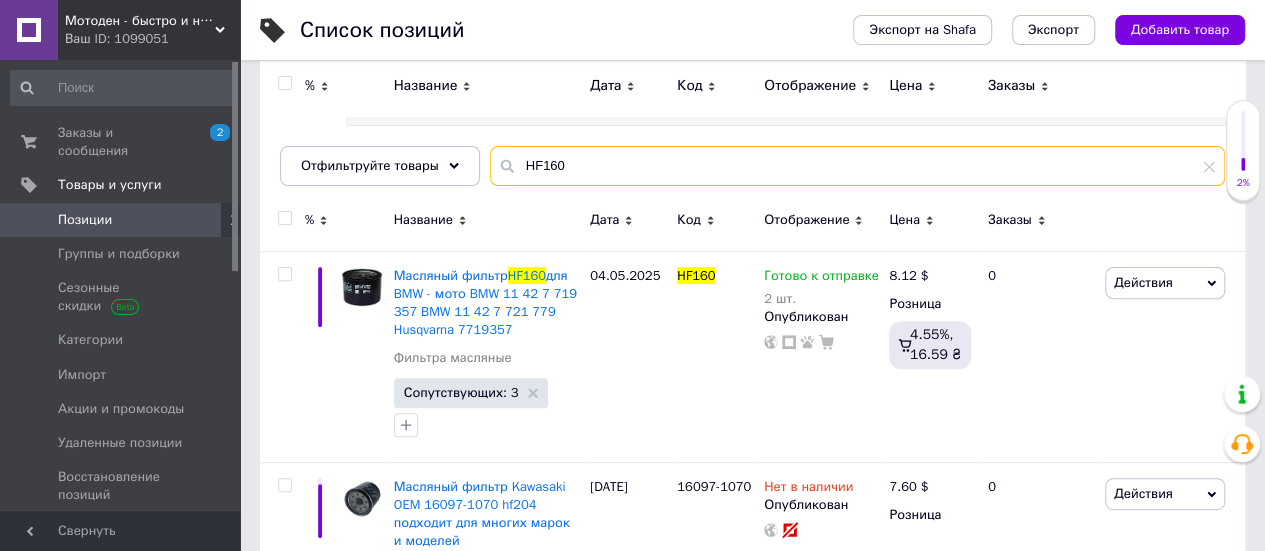 click on "HF160" at bounding box center (857, 166) 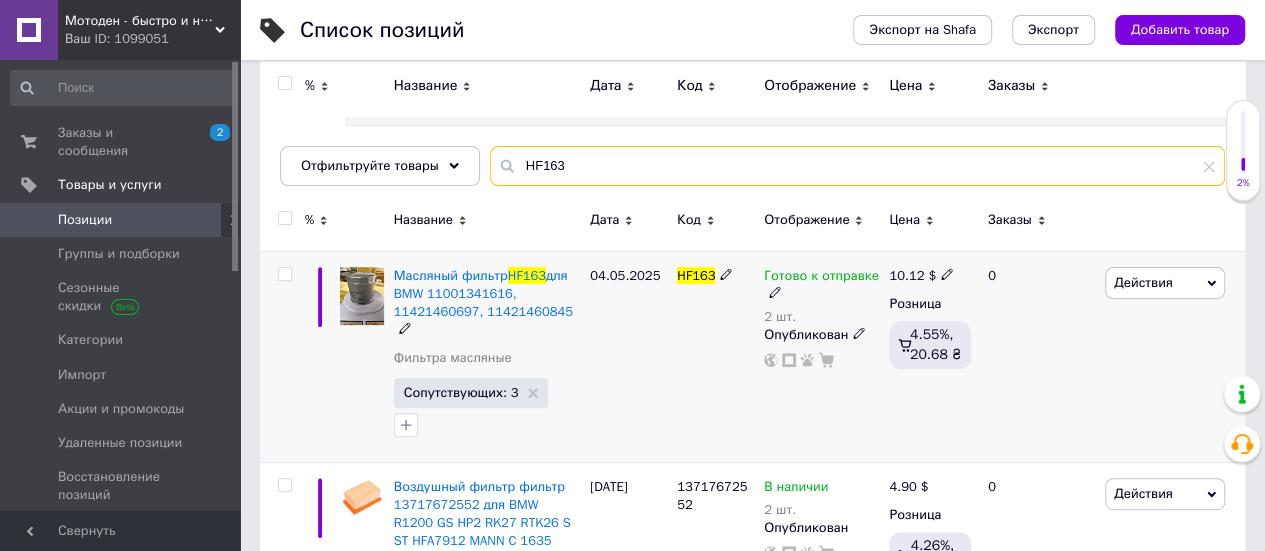 type on "HF163" 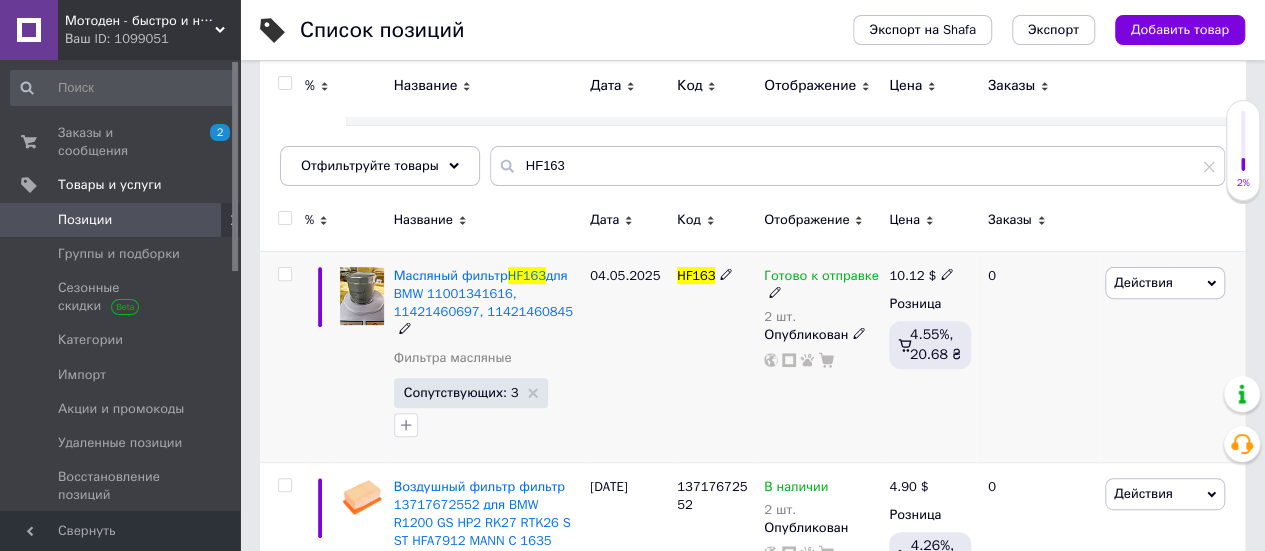 click 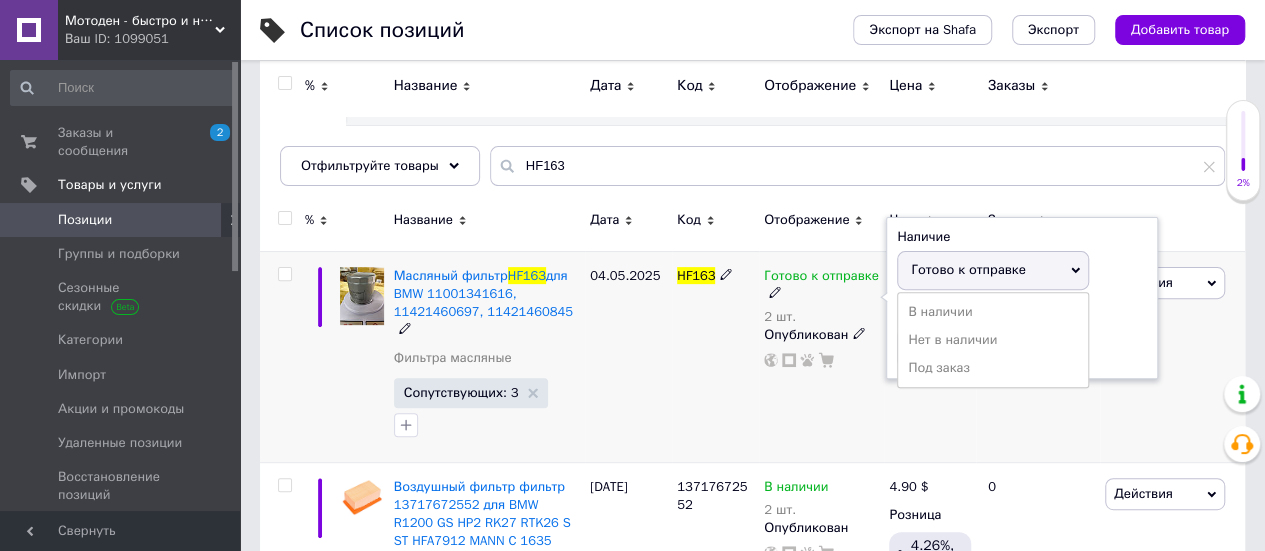 click on "Остатки" at bounding box center (1022, 314) 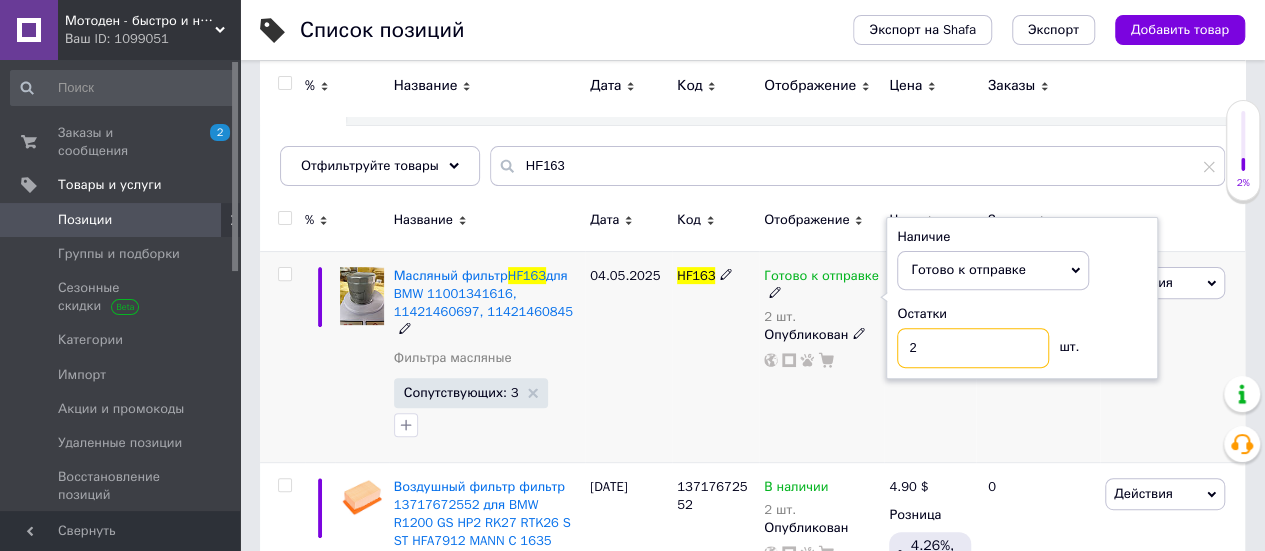 click on "2" at bounding box center (973, 348) 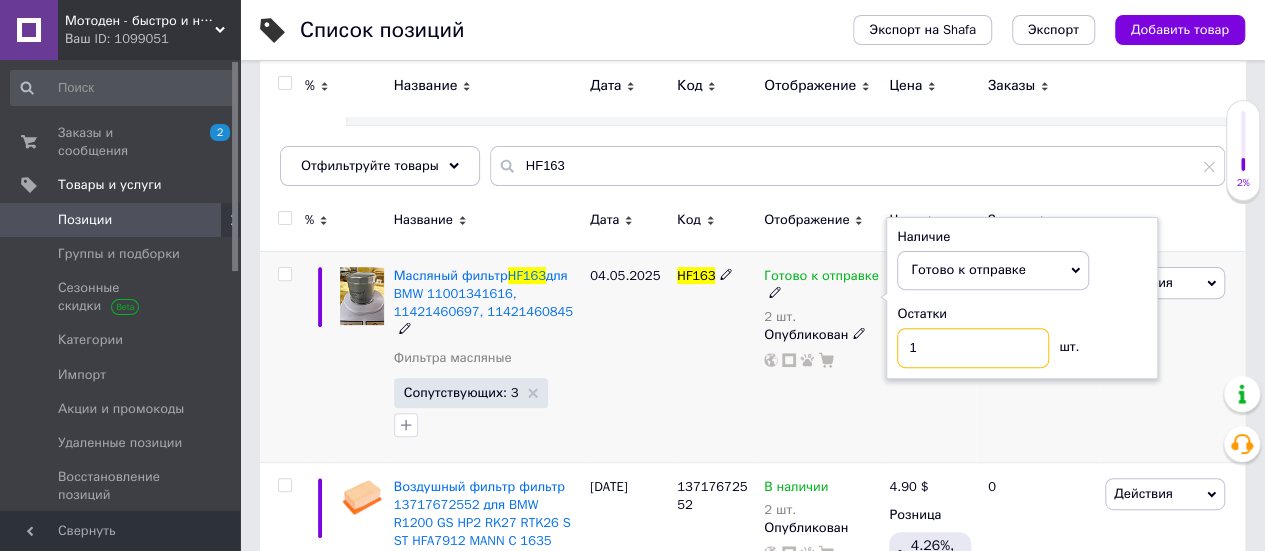 type on "1" 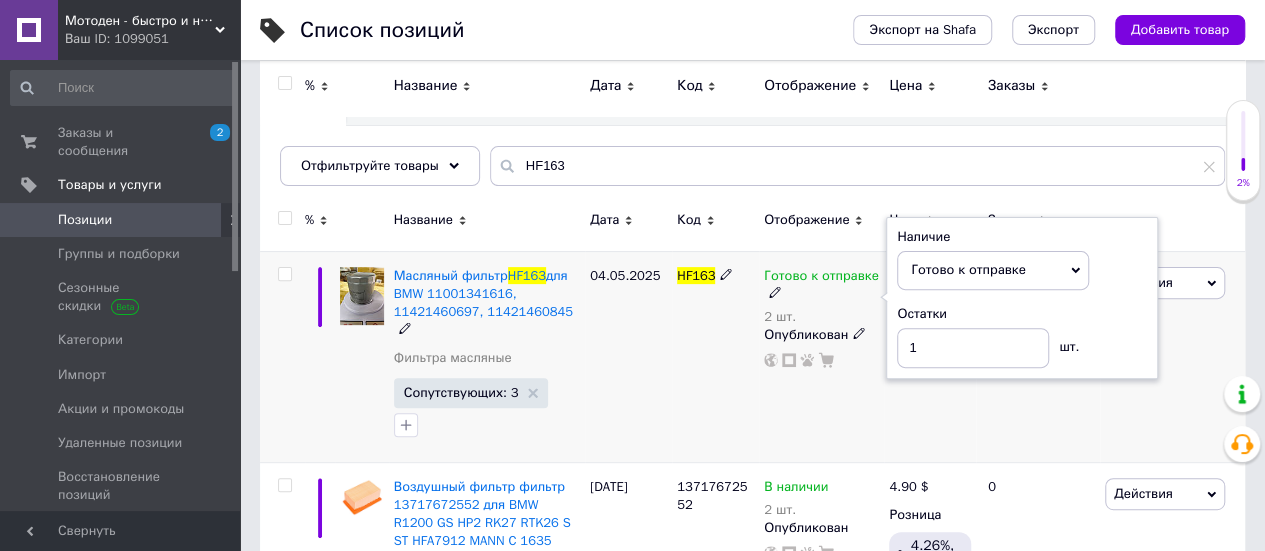 click on "10.12   $ Розница 4.55%, 20.68 ₴" at bounding box center (930, 356) 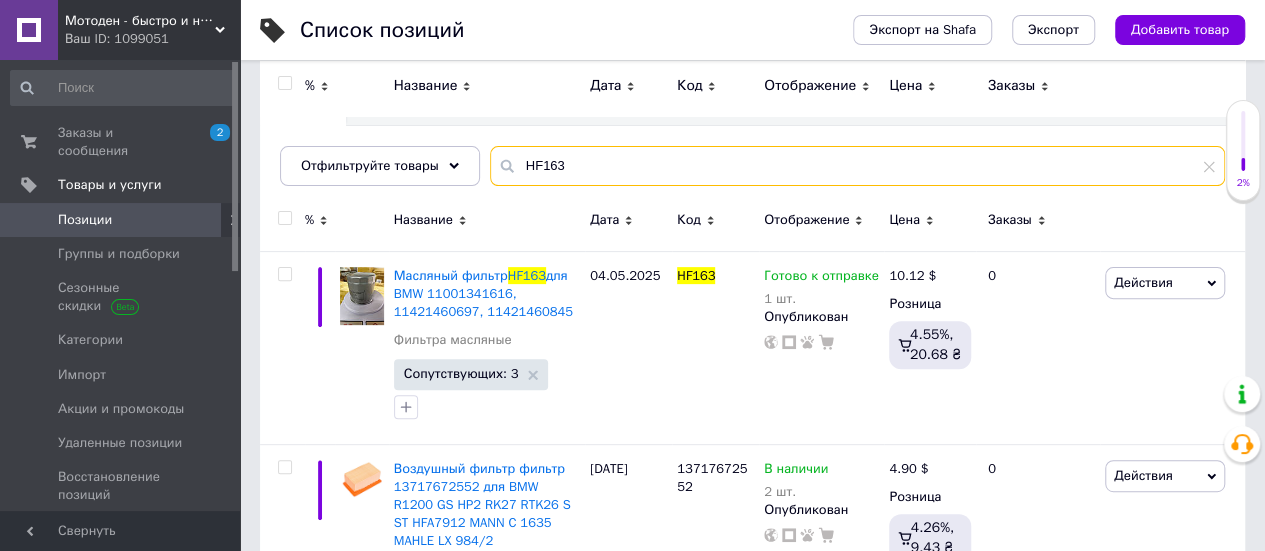 drag, startPoint x: 578, startPoint y: 175, endPoint x: 0, endPoint y: 22, distance: 597.90717 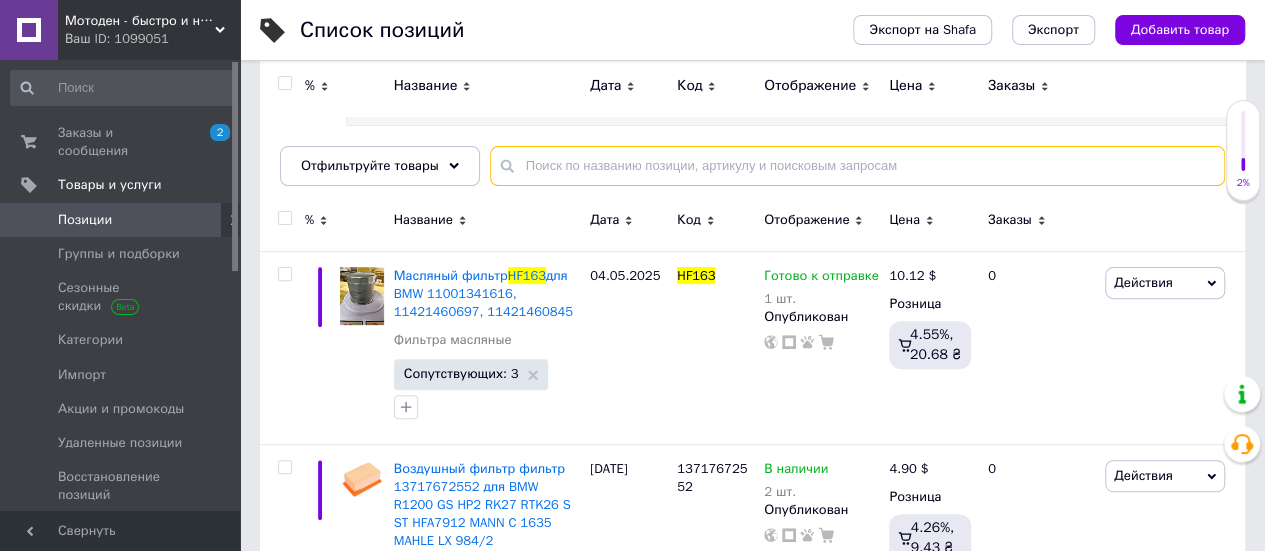 paste on "13711341528" 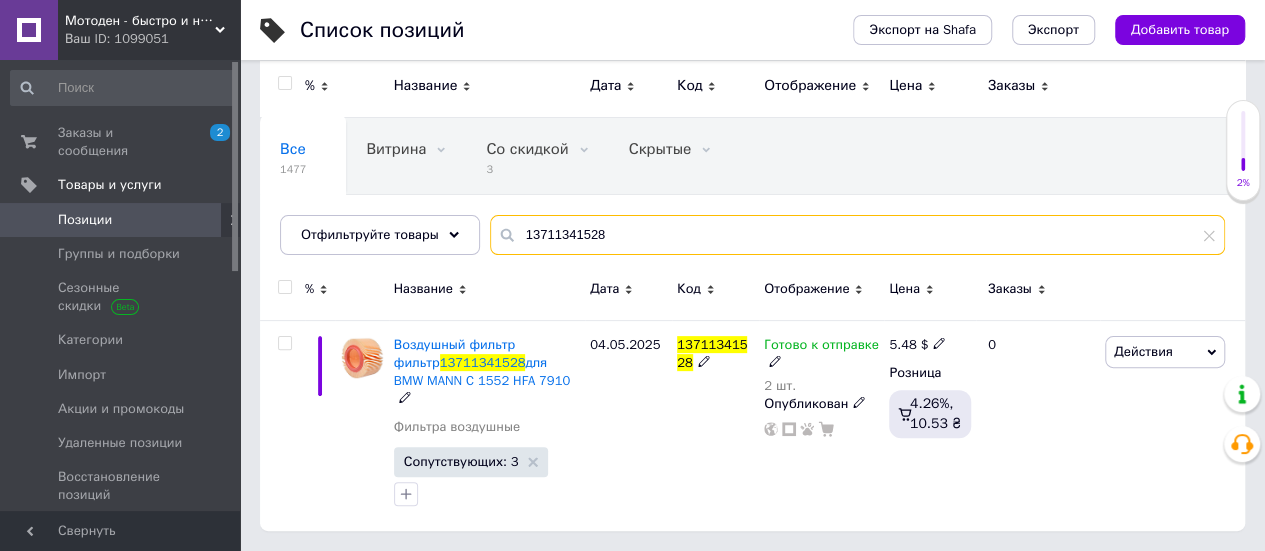 scroll, scrollTop: 111, scrollLeft: 0, axis: vertical 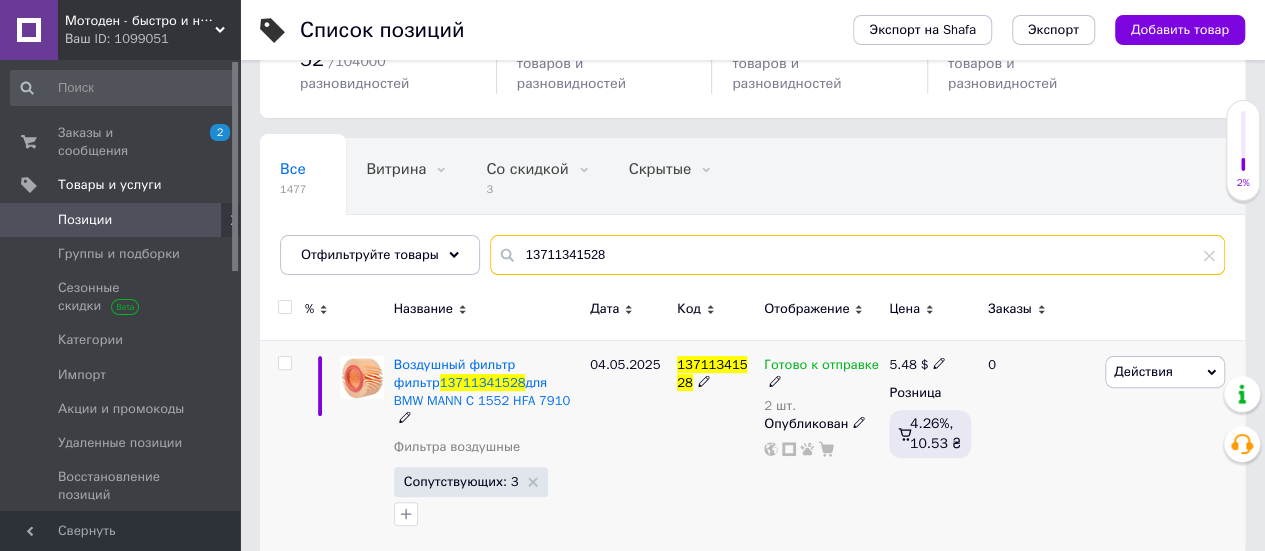 type on "13711341528" 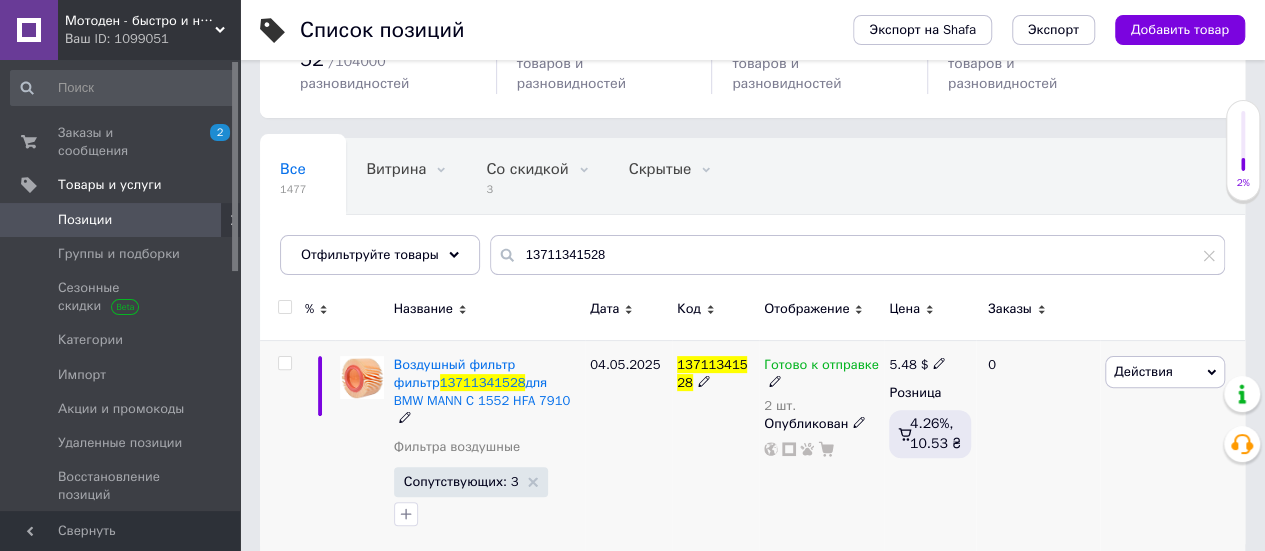 click 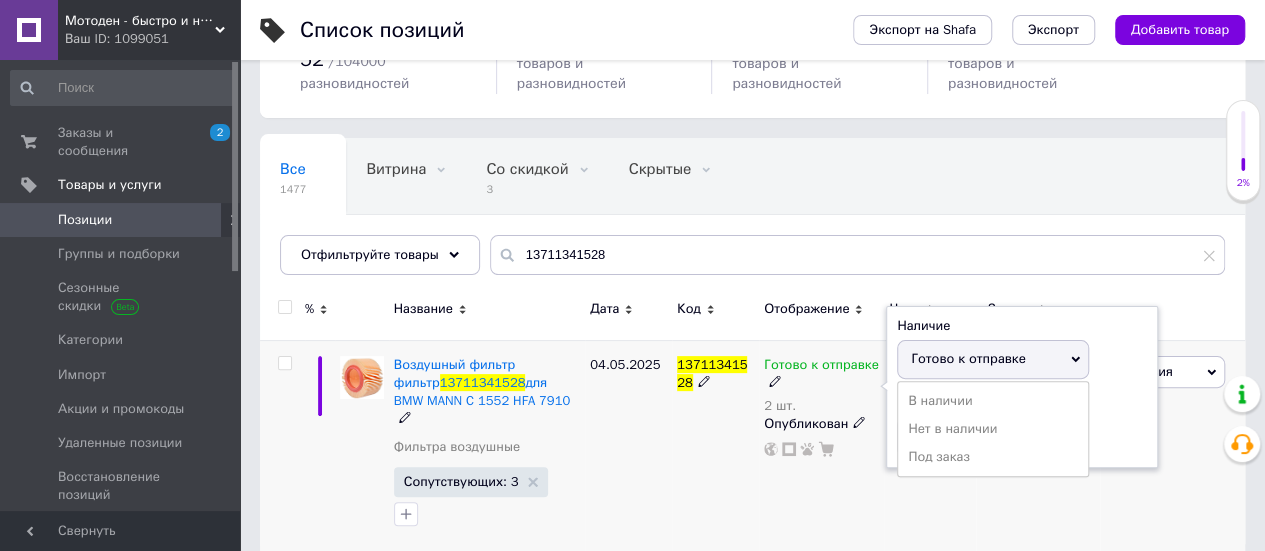 drag, startPoint x: 1116, startPoint y: 417, endPoint x: 959, endPoint y: 461, distance: 163.04907 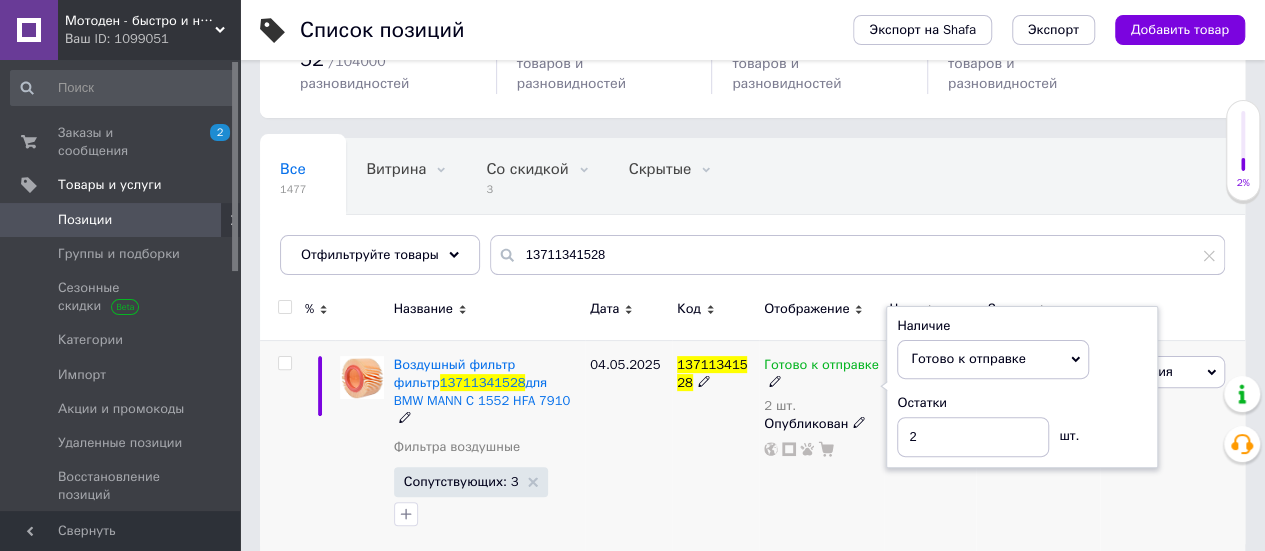 click on "Наличие Готово к отправке В наличии Нет в наличии Под заказ Остатки 2 шт." at bounding box center [1022, 387] 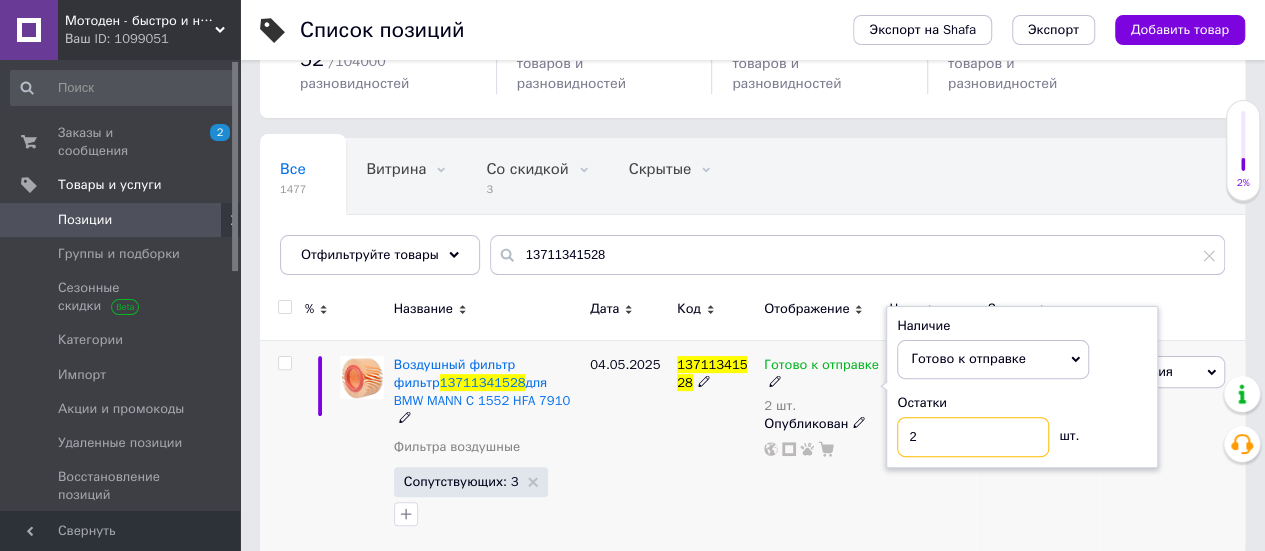 click on "2" at bounding box center [973, 437] 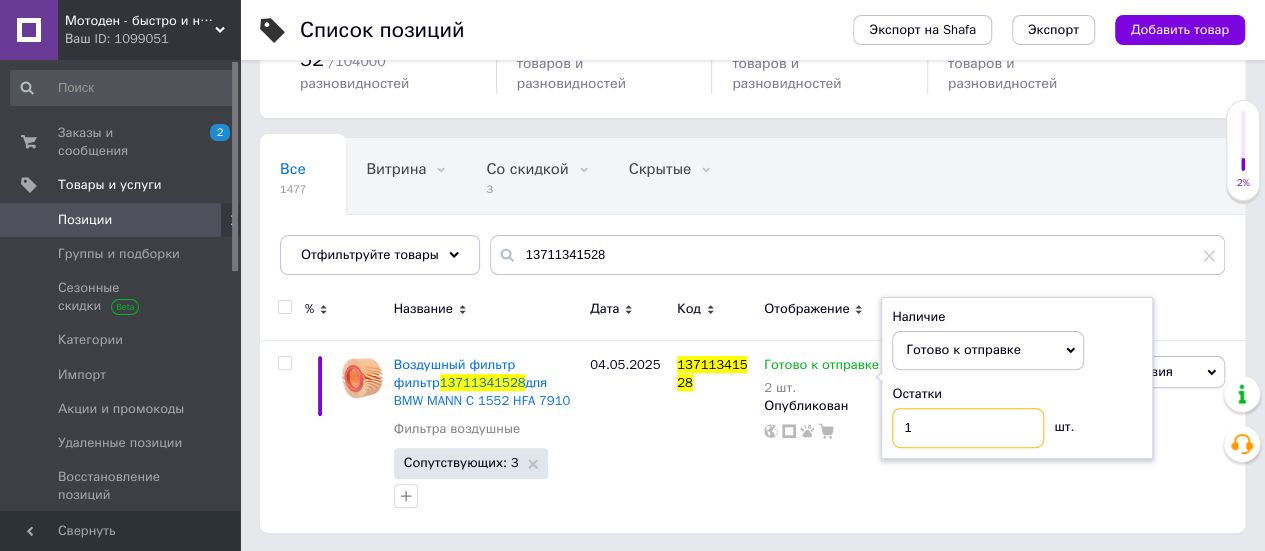 type on "1" 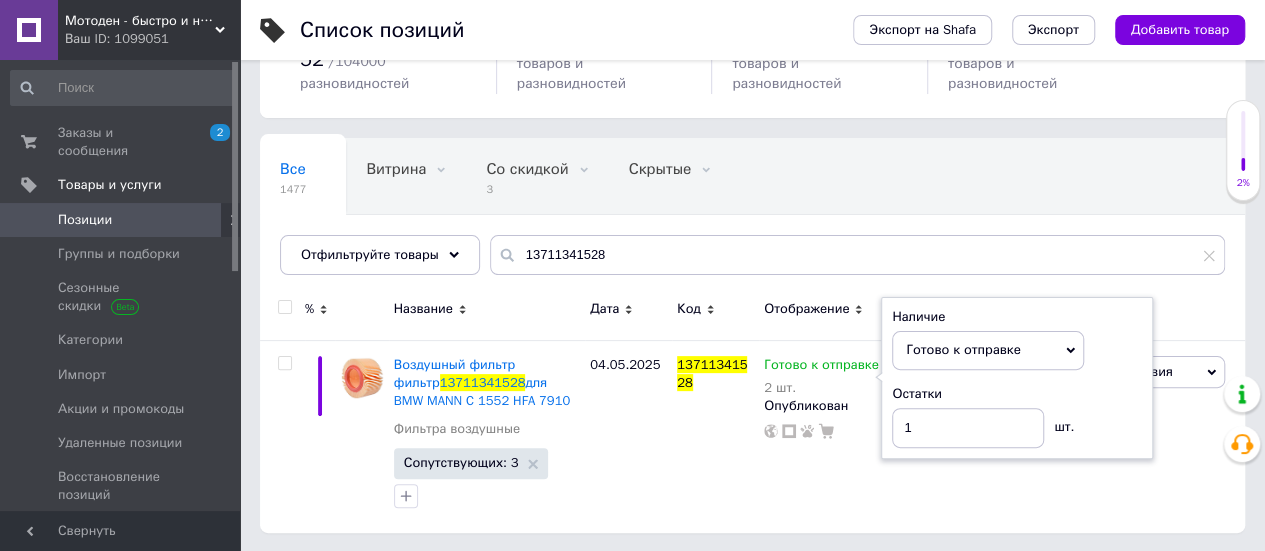 click on "Список позиций Экспорт на Shafa Экспорт Добавить товар Добавлено 1477   / 100000   товаров 52   / 104000   разновидностей Опубликовано 1529   / 1529 товаров и разновидностей В каталоге 1079   / 1529 товаров и разновидностей Не в каталоге 450   / 1529 товаров и разновидностей Нет фото Все 1477 Витрина 0 Удалить Редактировать Со скидкой 3 Удалить Редактировать Скрытые 0 Удалить Редактировать Опубликованные 1477 Удалить Редактировать Ok Отфильтровано...  Сохранить Мы ничего не нашли Возможно, ошибка в слове  или нет соответствий по вашему запросу. Все 1477 Витрина 0 Со скидкой 3 Скрытые 0 1477 13711341528 %" at bounding box center [752, 221] 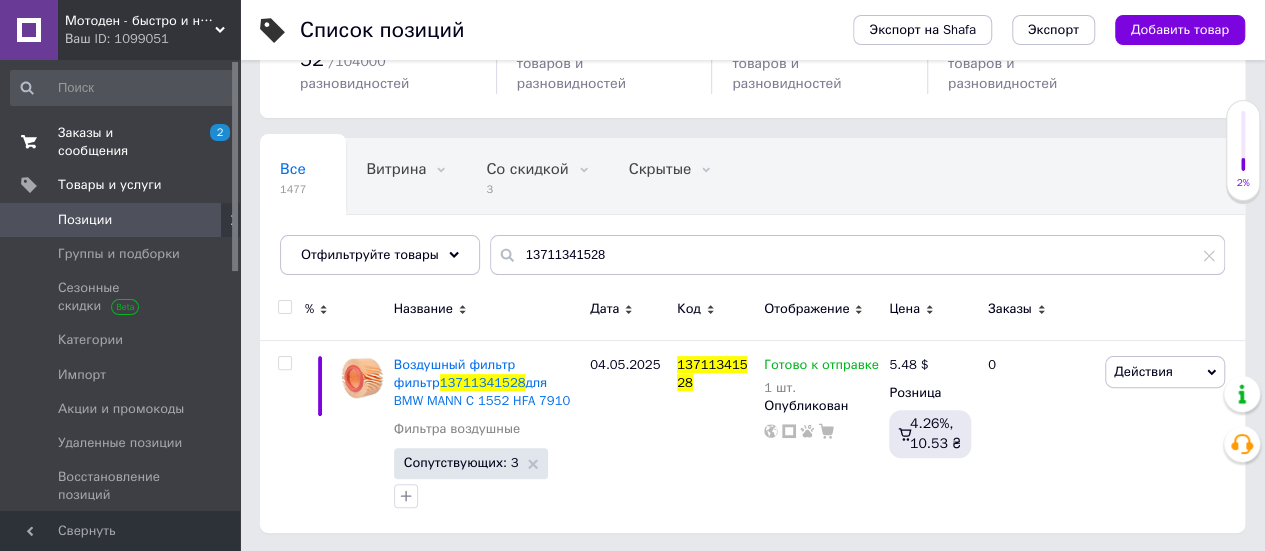 click on "Заказы и сообщения" at bounding box center [121, 142] 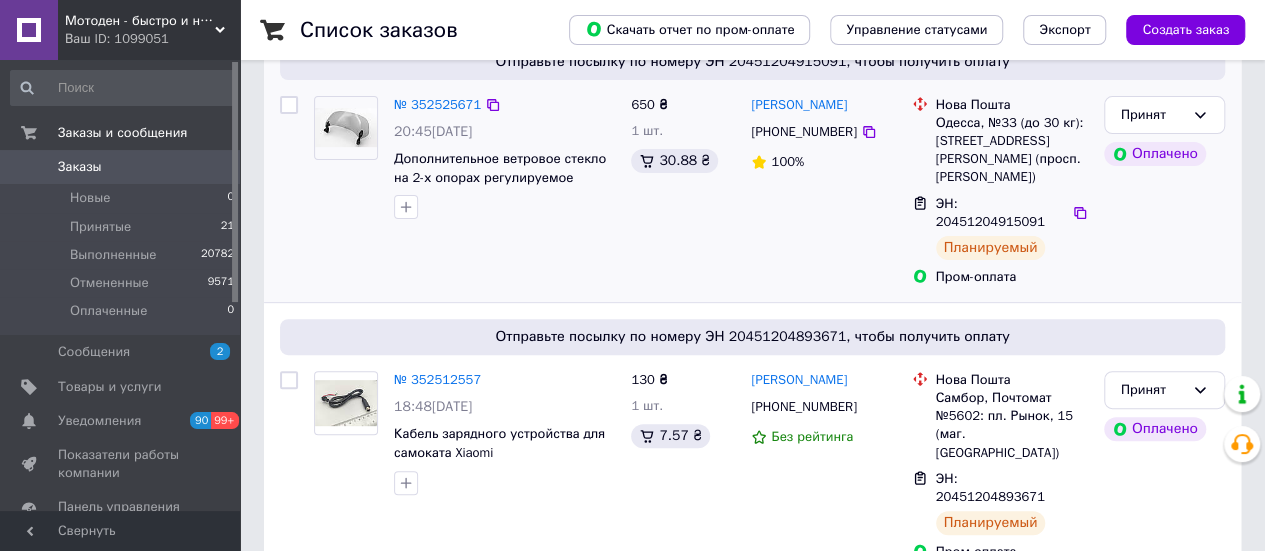scroll, scrollTop: 200, scrollLeft: 0, axis: vertical 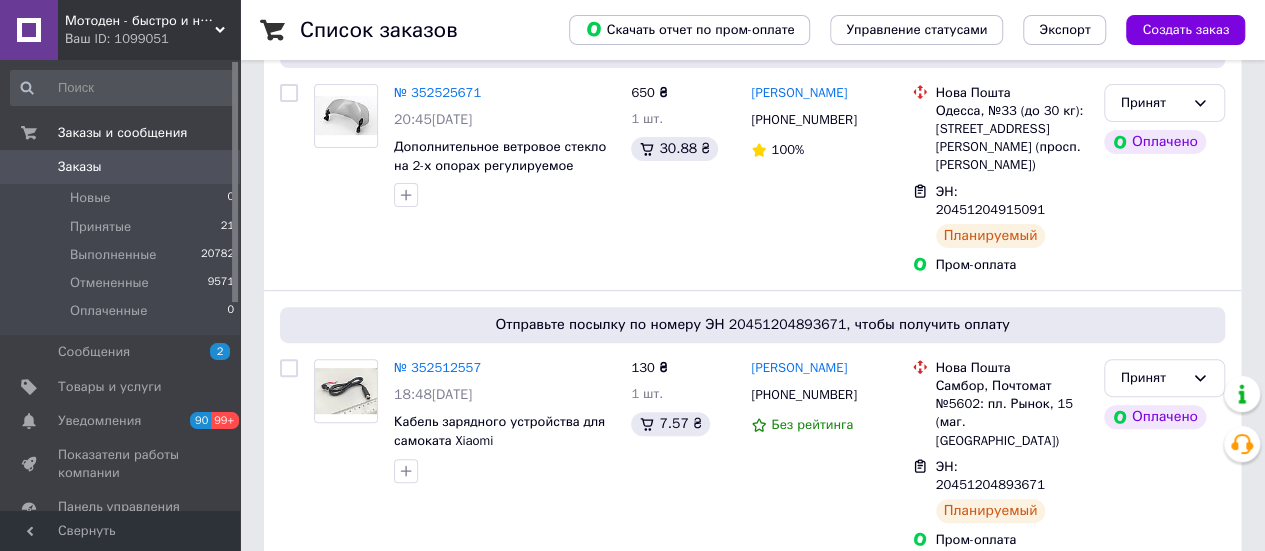 click on "Заказы" at bounding box center [121, 167] 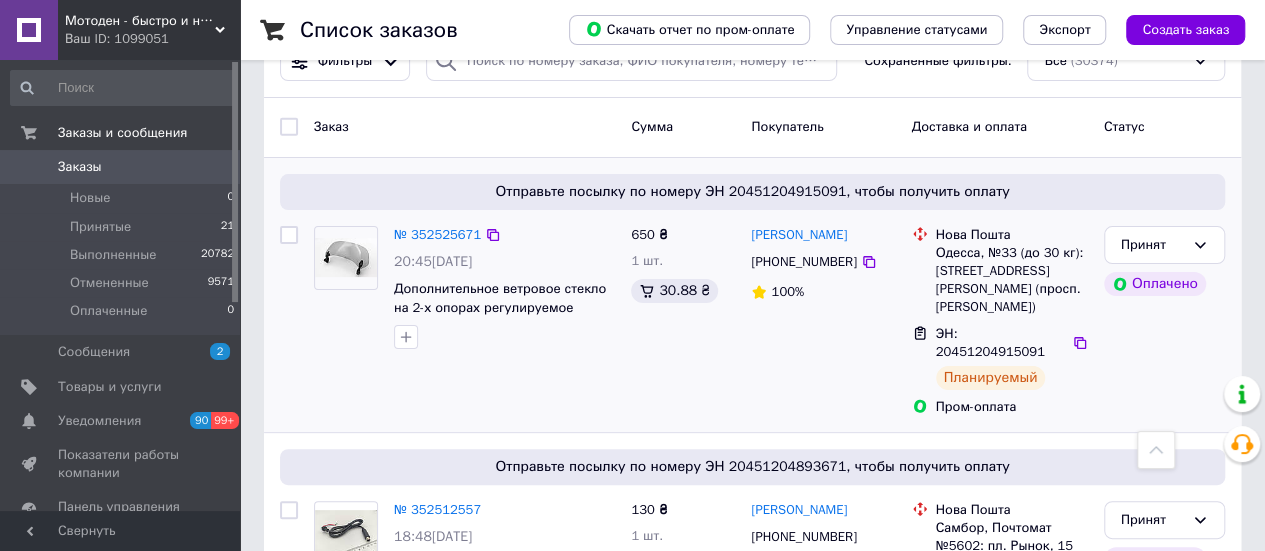scroll, scrollTop: 0, scrollLeft: 0, axis: both 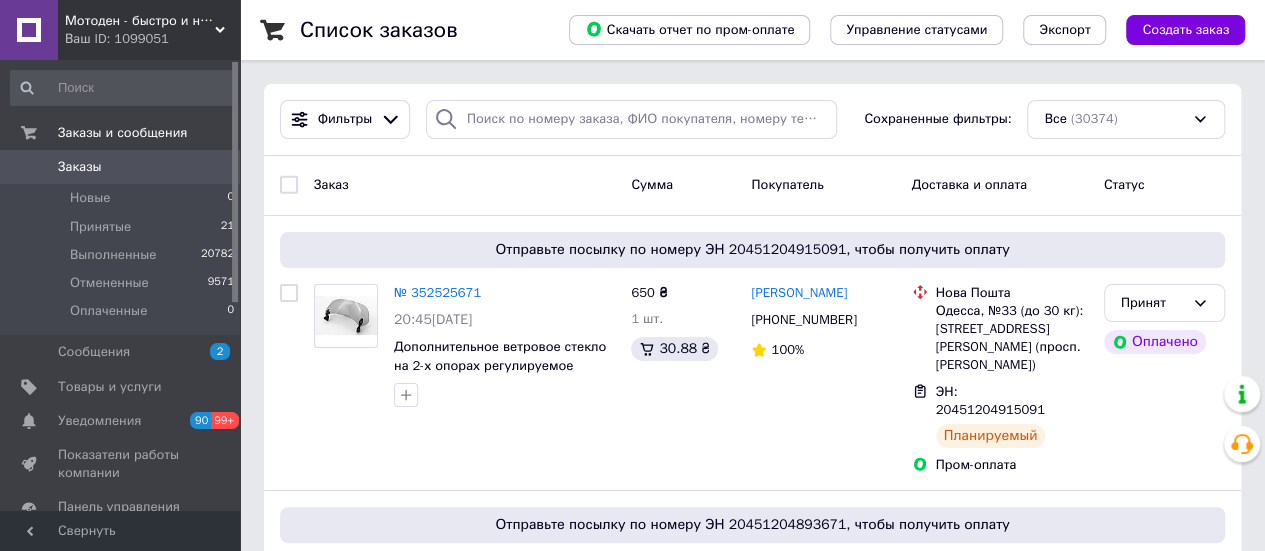 click on "Заказы" at bounding box center (121, 167) 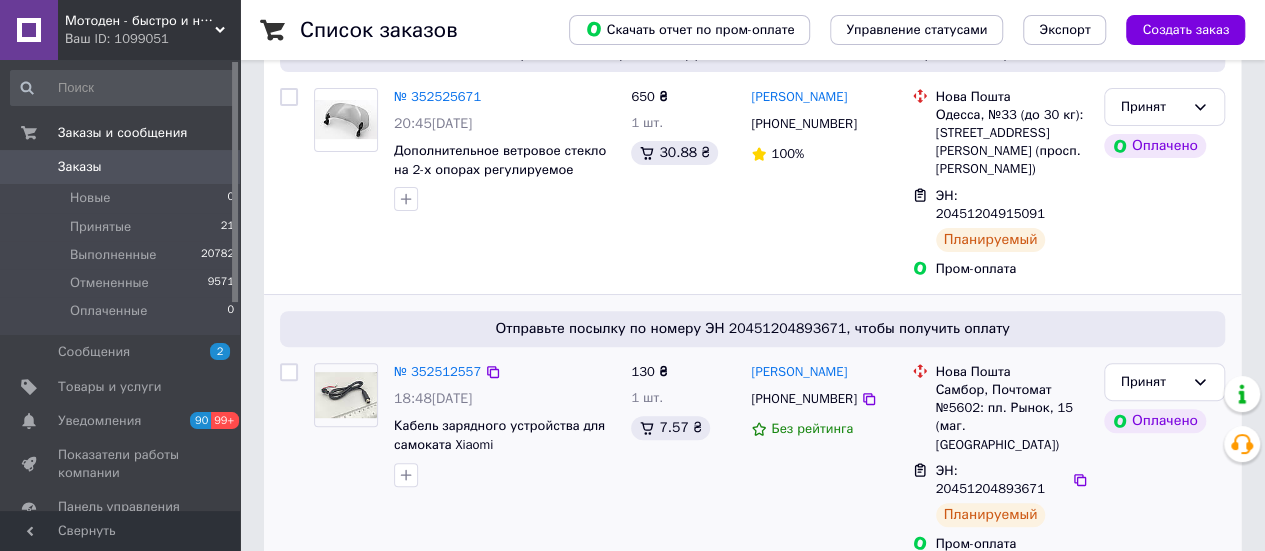 scroll, scrollTop: 200, scrollLeft: 0, axis: vertical 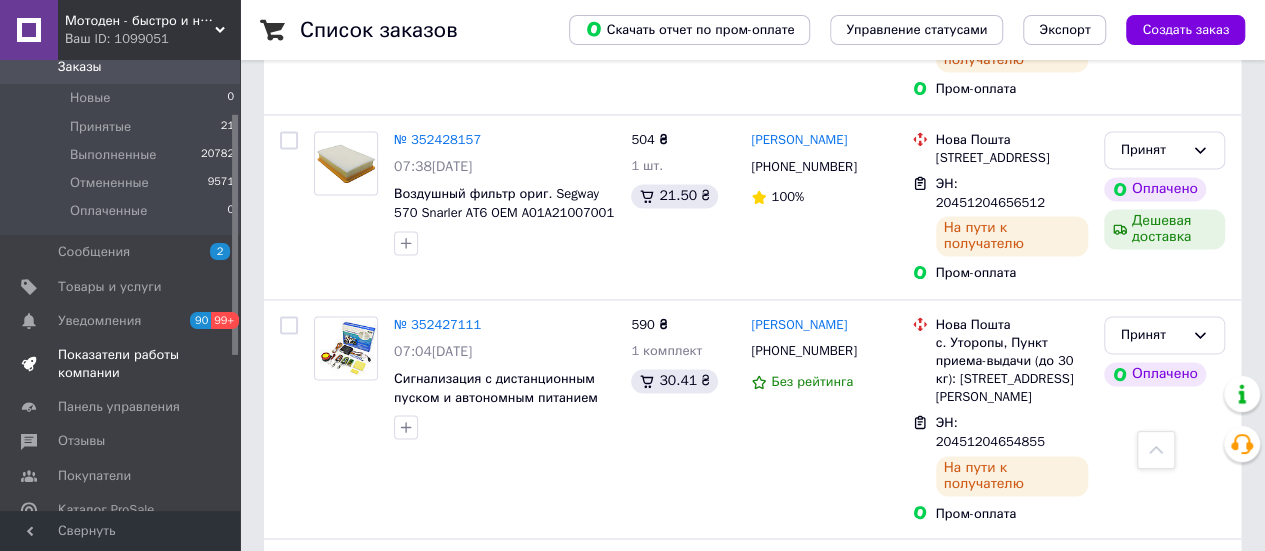 click on "Показатели работы компании" at bounding box center (121, 364) 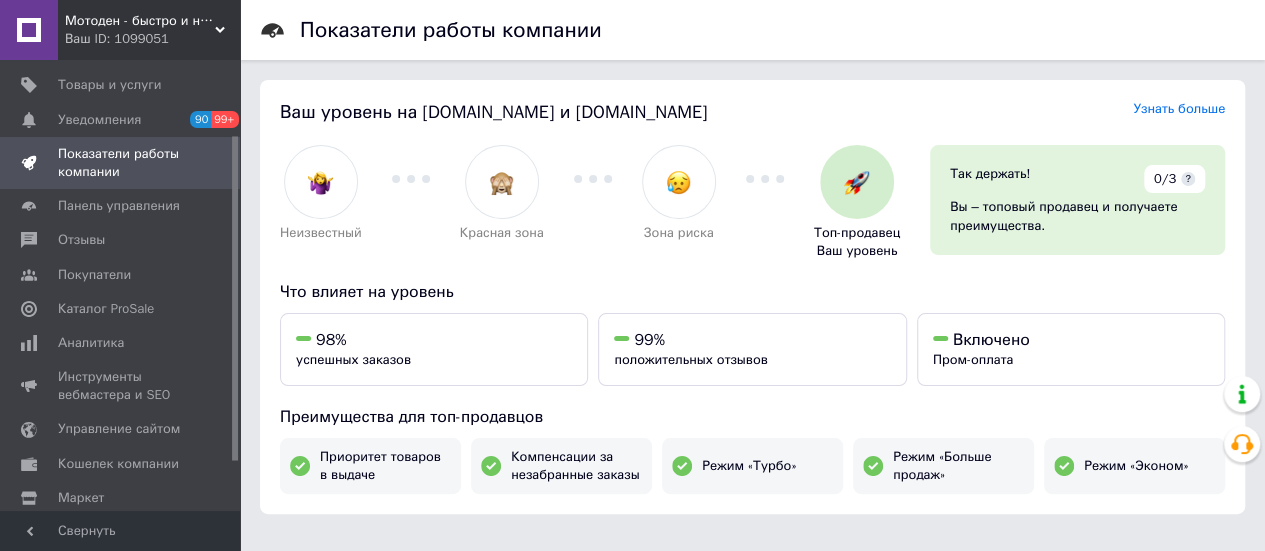 scroll, scrollTop: 172, scrollLeft: 0, axis: vertical 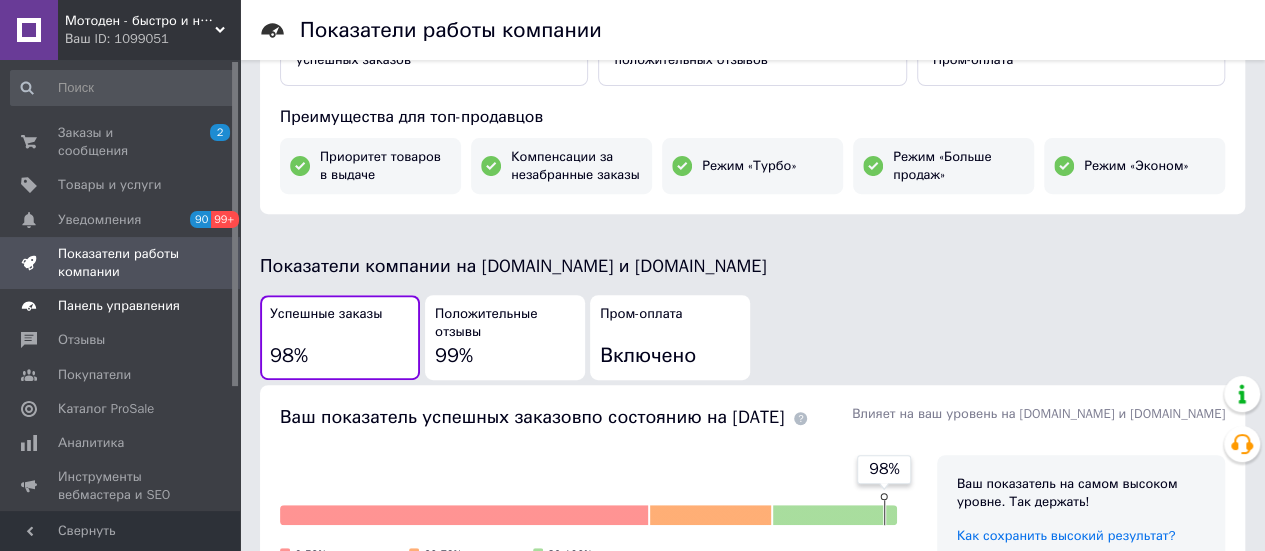 click on "Панель управления" at bounding box center [119, 306] 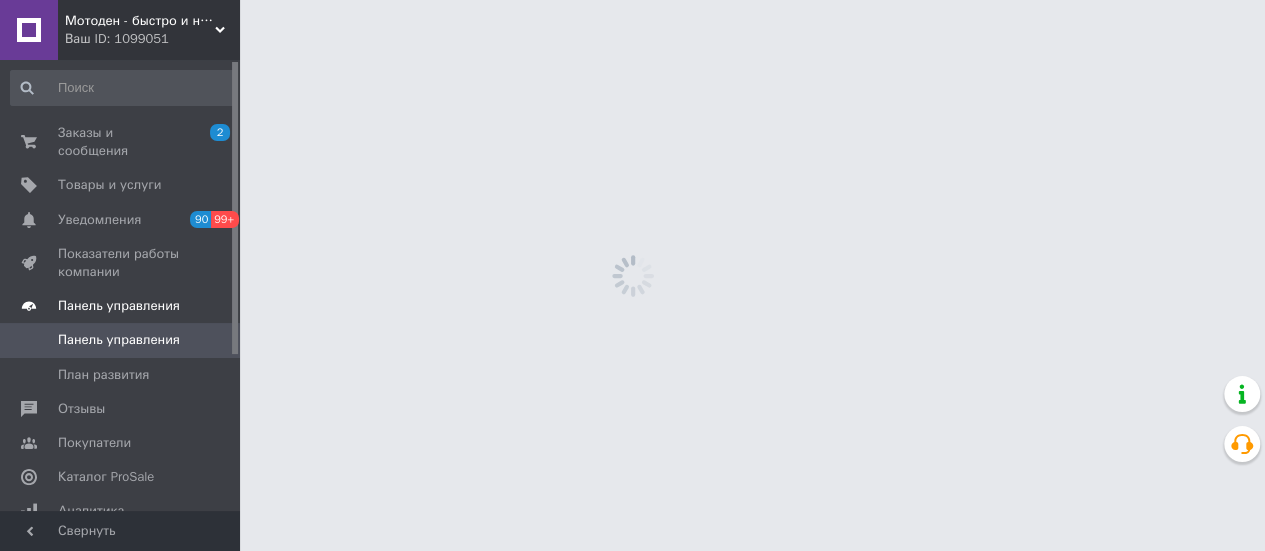 scroll, scrollTop: 0, scrollLeft: 0, axis: both 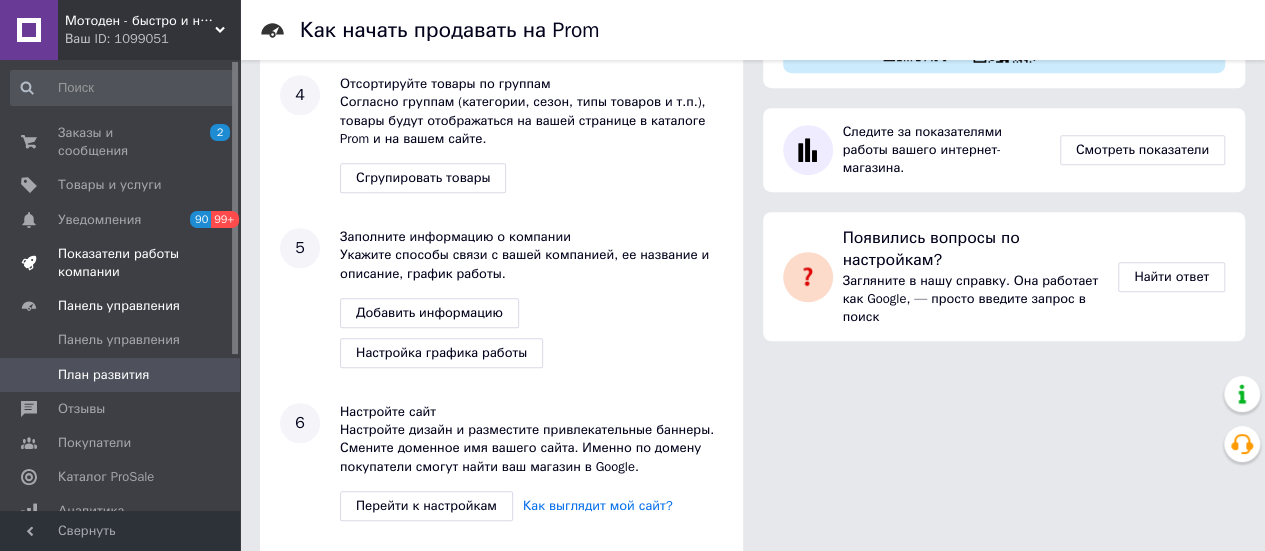 click on "Показатели работы компании" at bounding box center (121, 263) 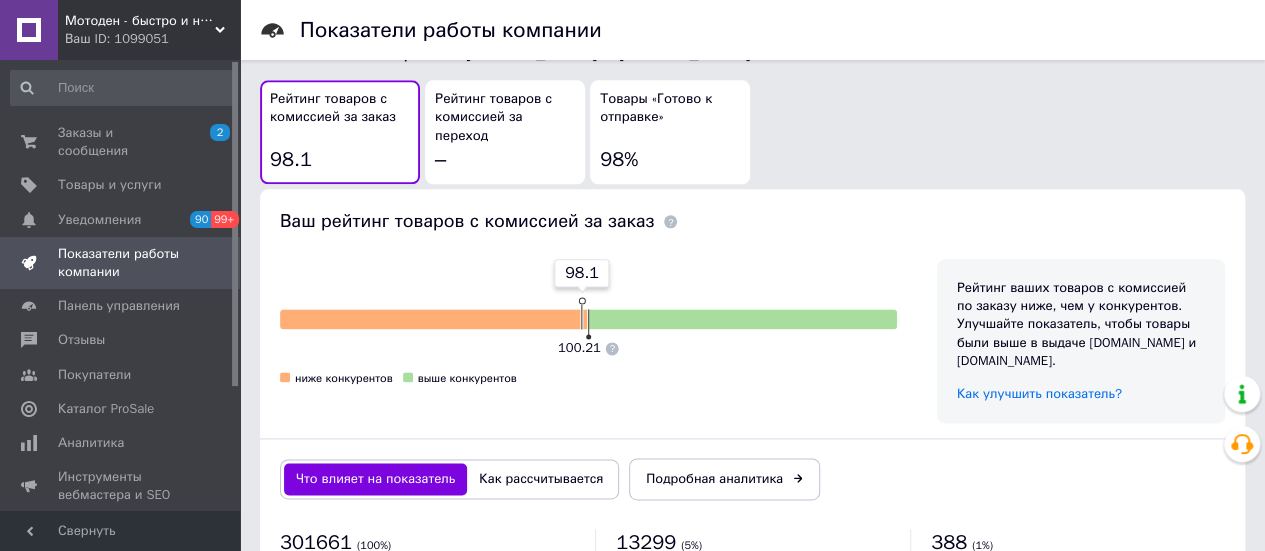 scroll, scrollTop: 1072, scrollLeft: 0, axis: vertical 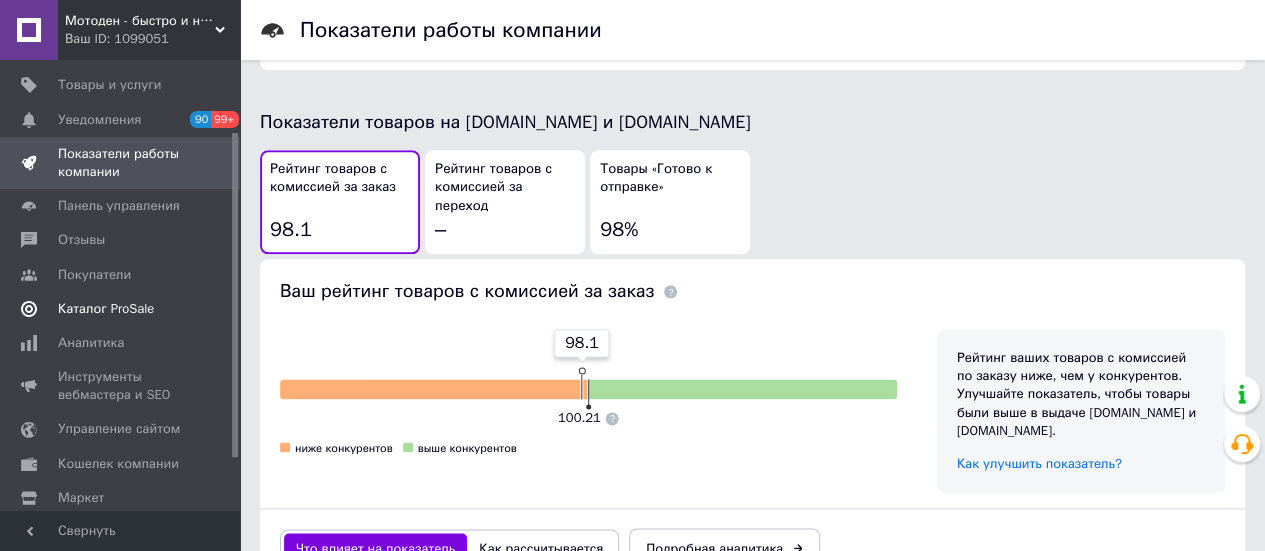 click on "Каталог ProSale" at bounding box center (123, 309) 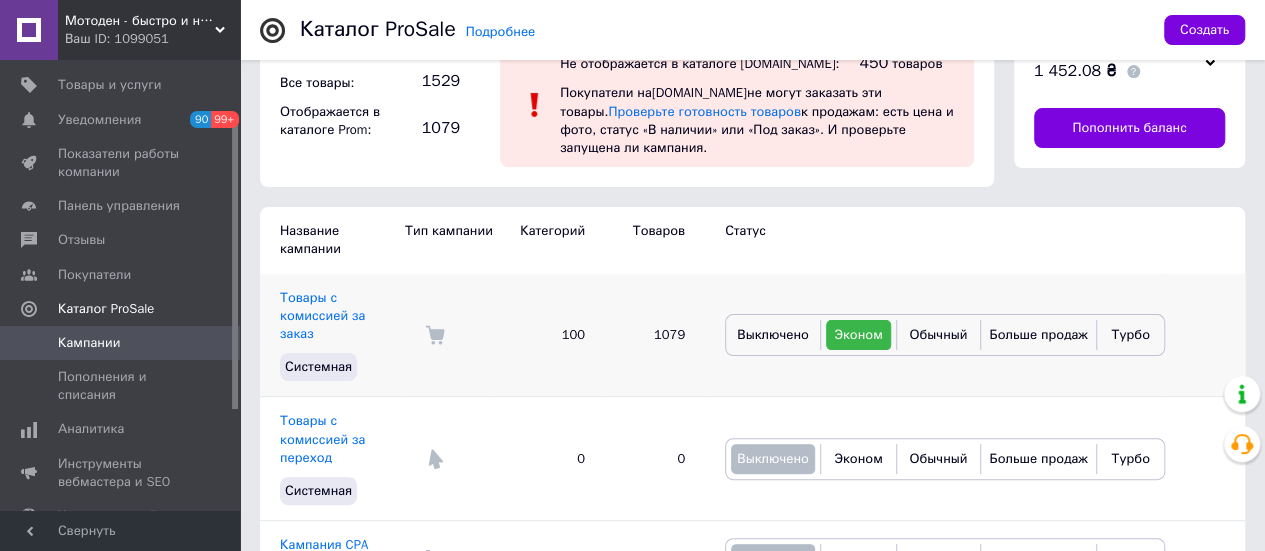 scroll, scrollTop: 105, scrollLeft: 0, axis: vertical 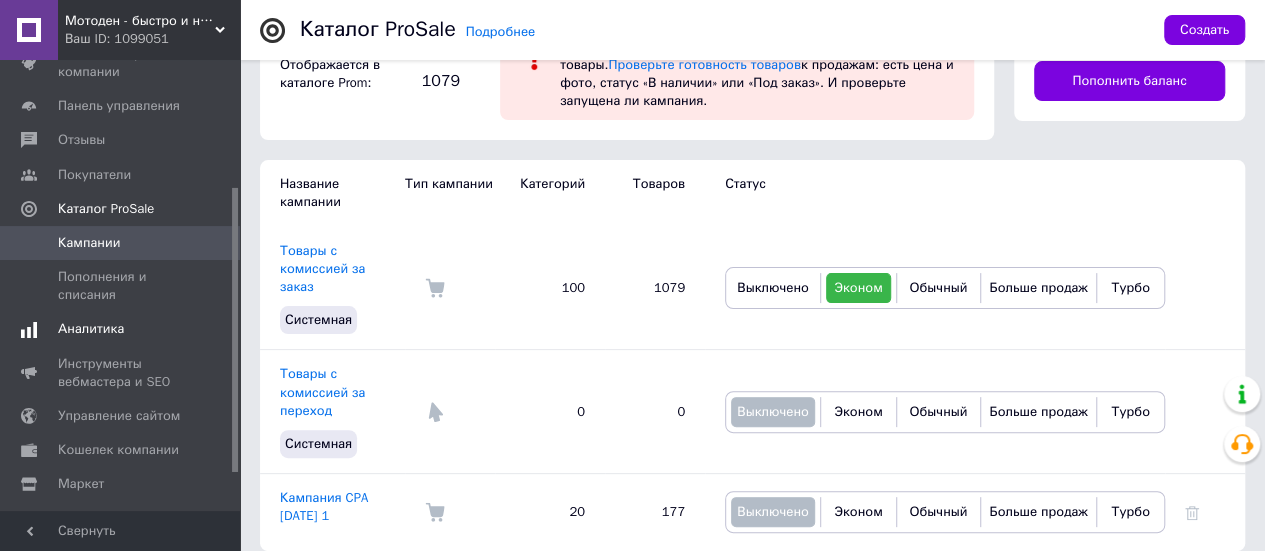 click on "Аналитика" at bounding box center (91, 329) 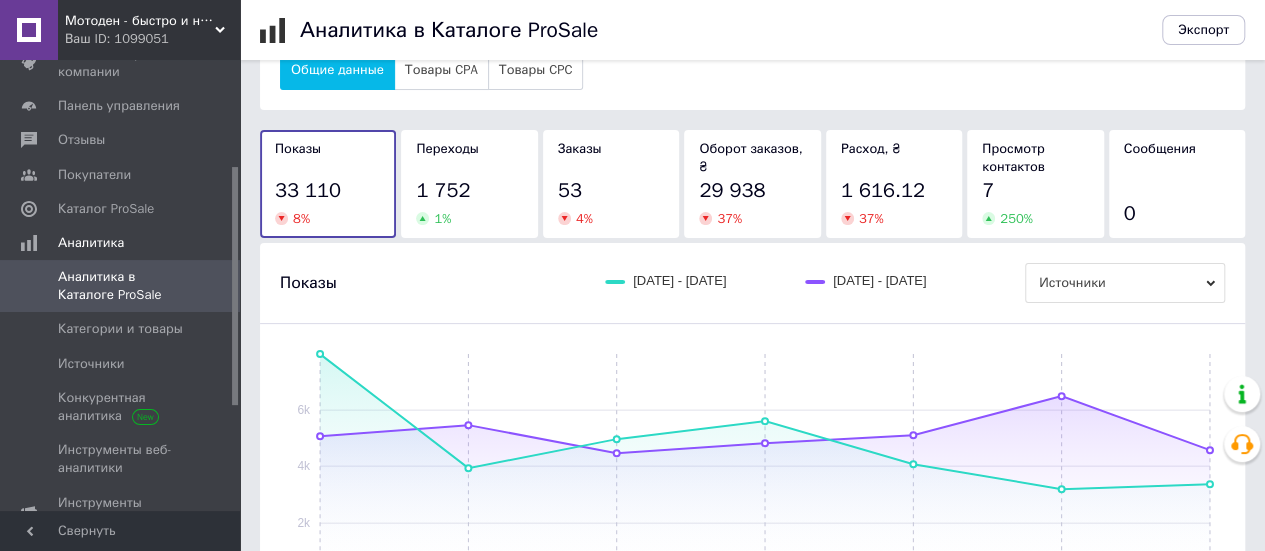 scroll, scrollTop: 0, scrollLeft: 0, axis: both 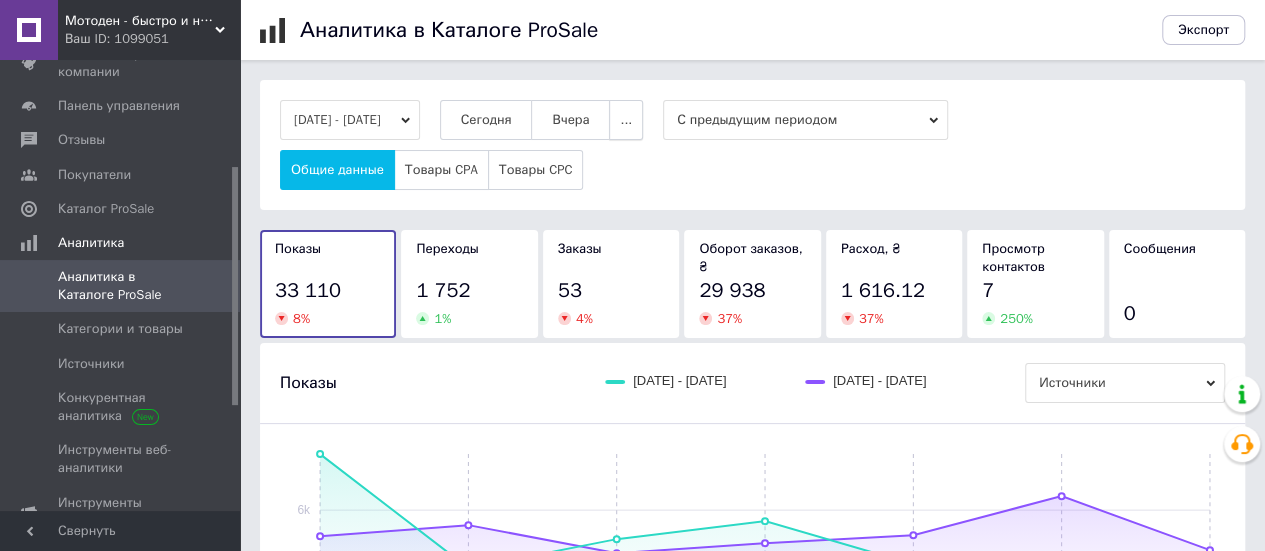 click on "..." at bounding box center (626, 120) 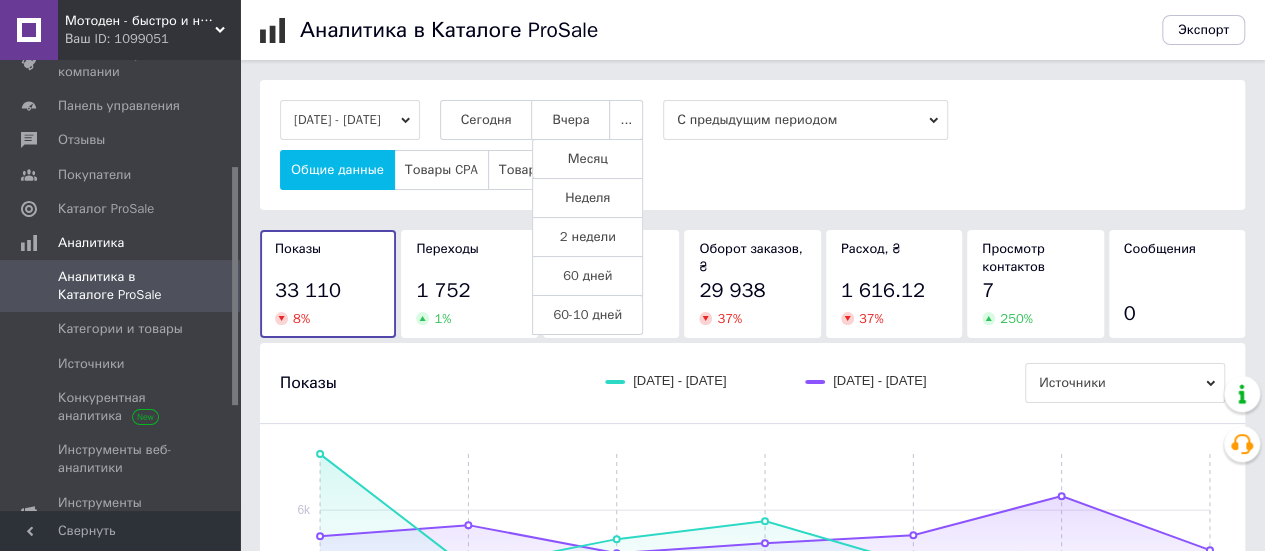 click on "С предыдущим периодом" at bounding box center [805, 120] 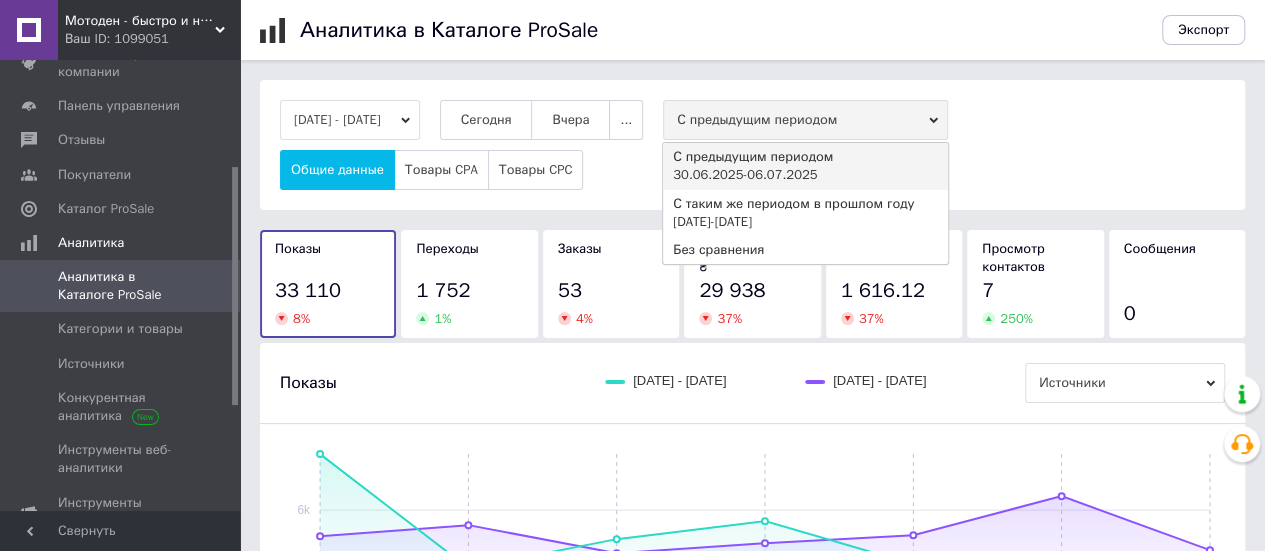click on "[DATE]  -  [DATE]" at bounding box center (805, 222) 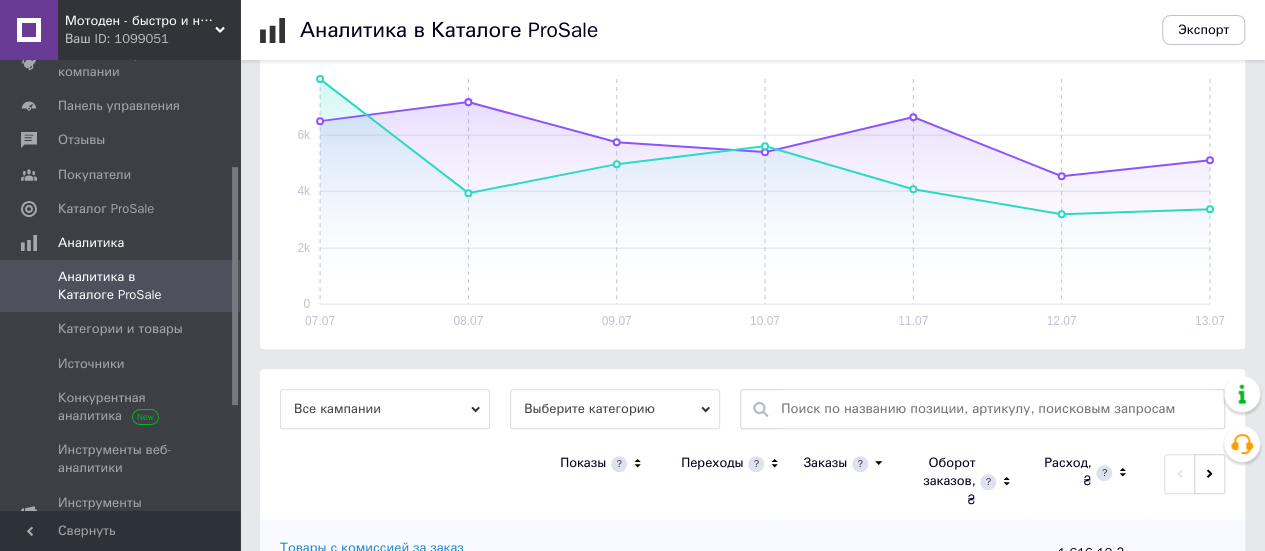 scroll, scrollTop: 467, scrollLeft: 0, axis: vertical 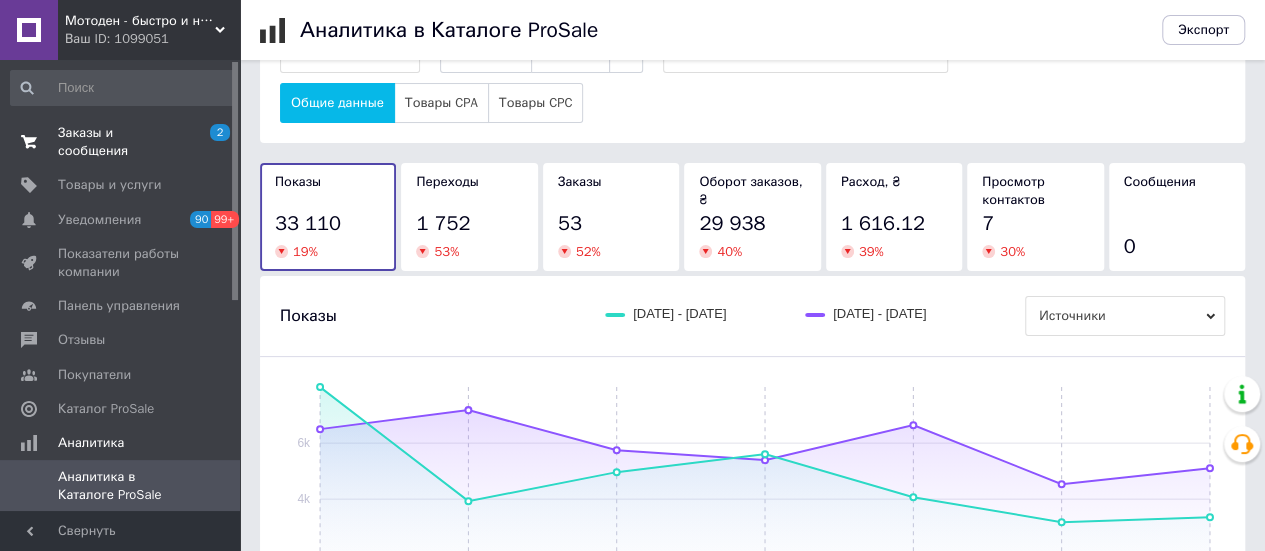 click on "Заказы и сообщения" at bounding box center (121, 142) 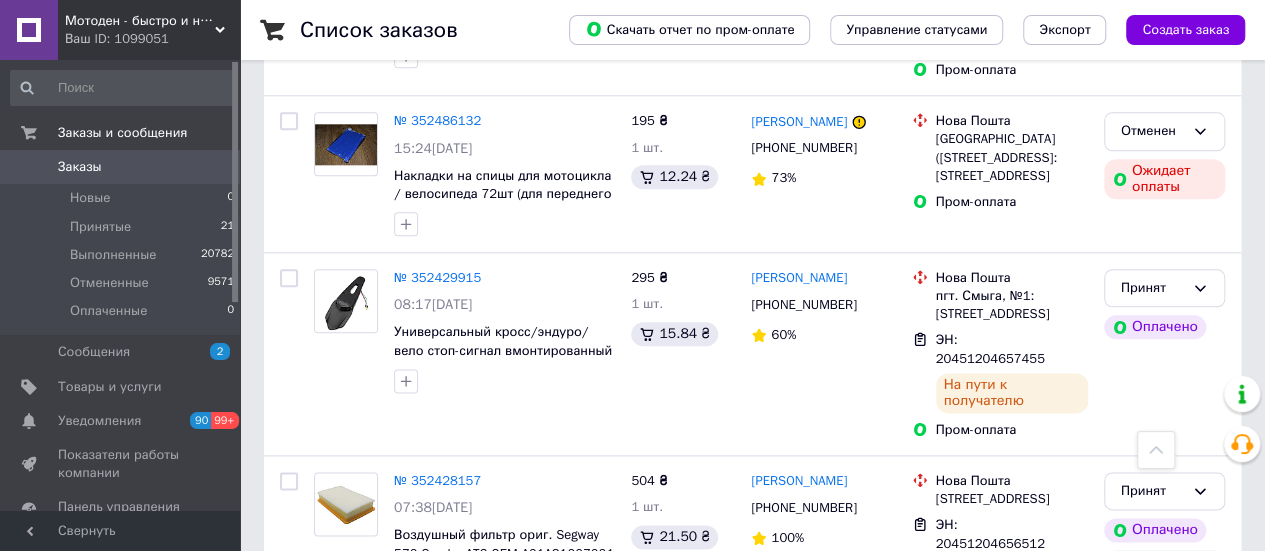 scroll, scrollTop: 1100, scrollLeft: 0, axis: vertical 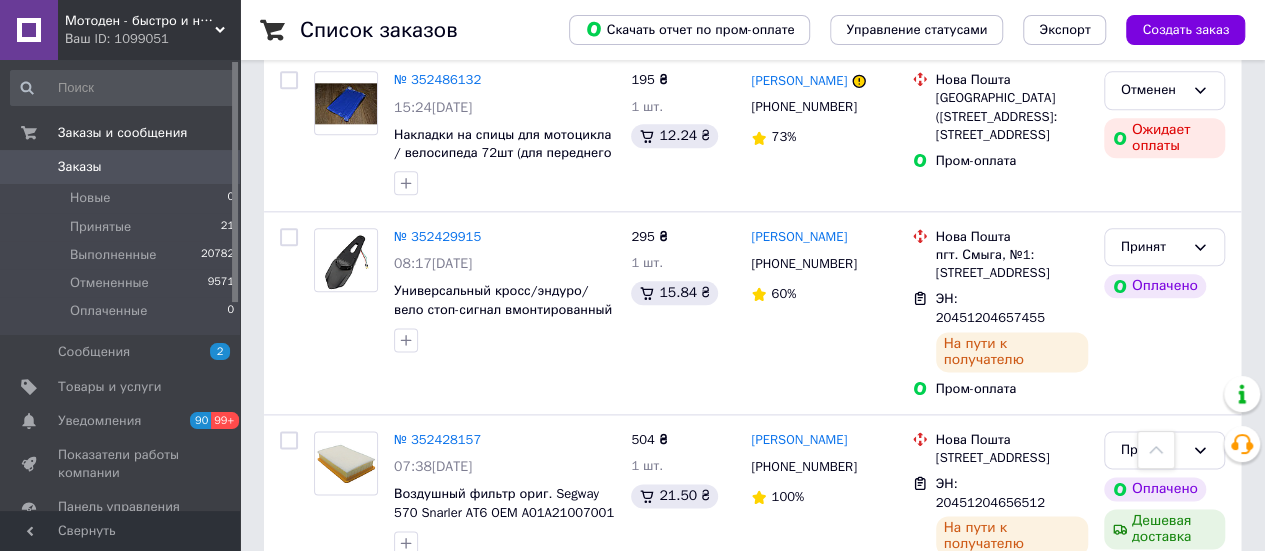 click on "Заказы" at bounding box center (121, 167) 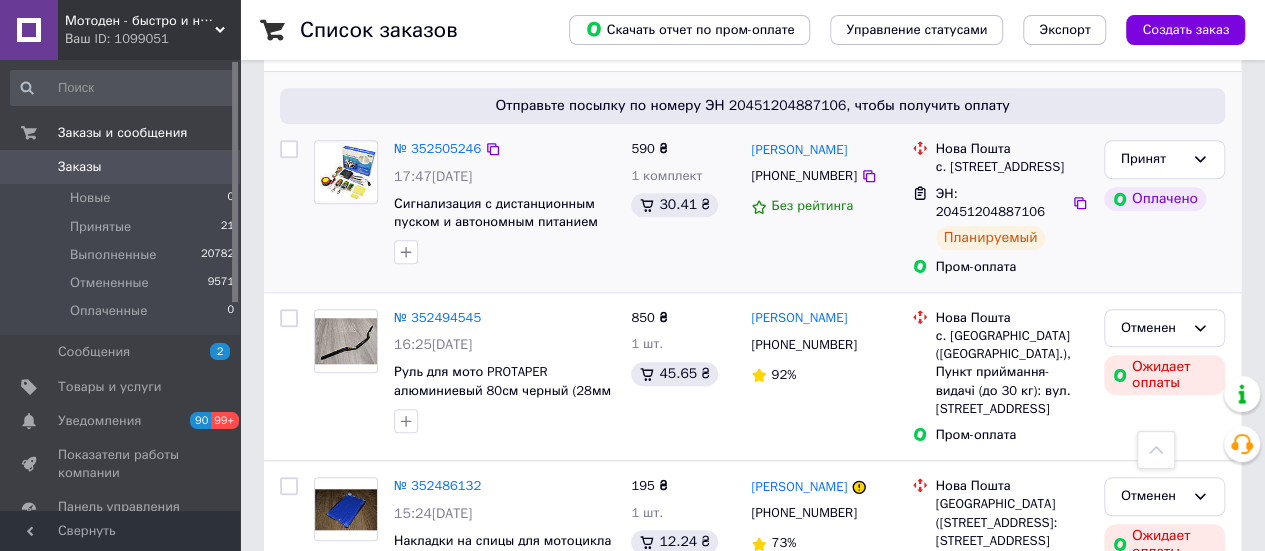 scroll, scrollTop: 900, scrollLeft: 0, axis: vertical 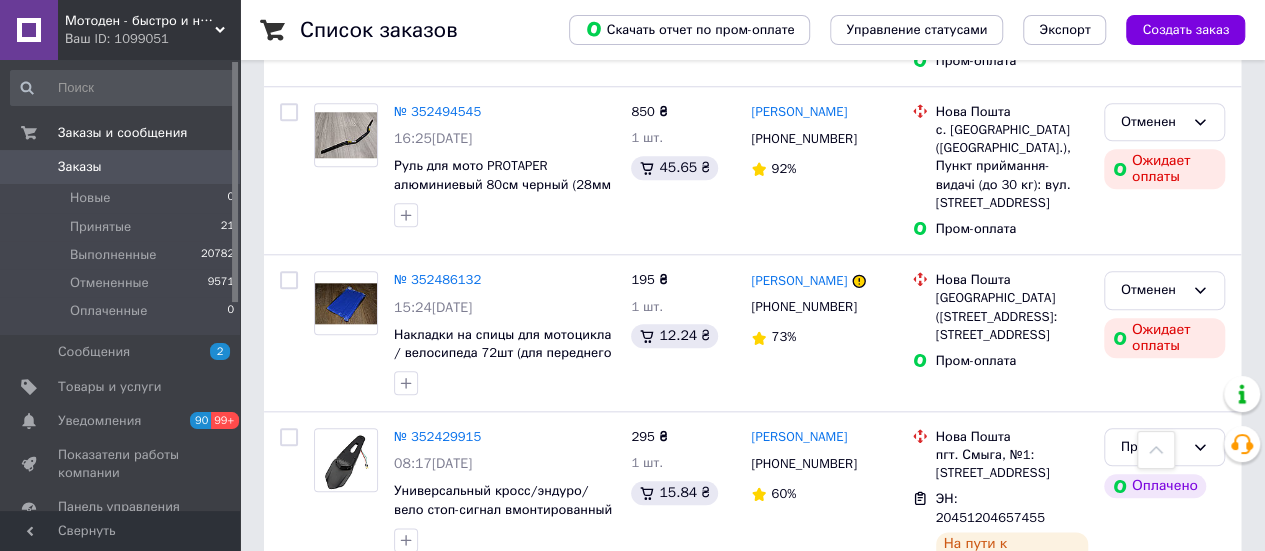 click on "Заказы 0" at bounding box center (123, 167) 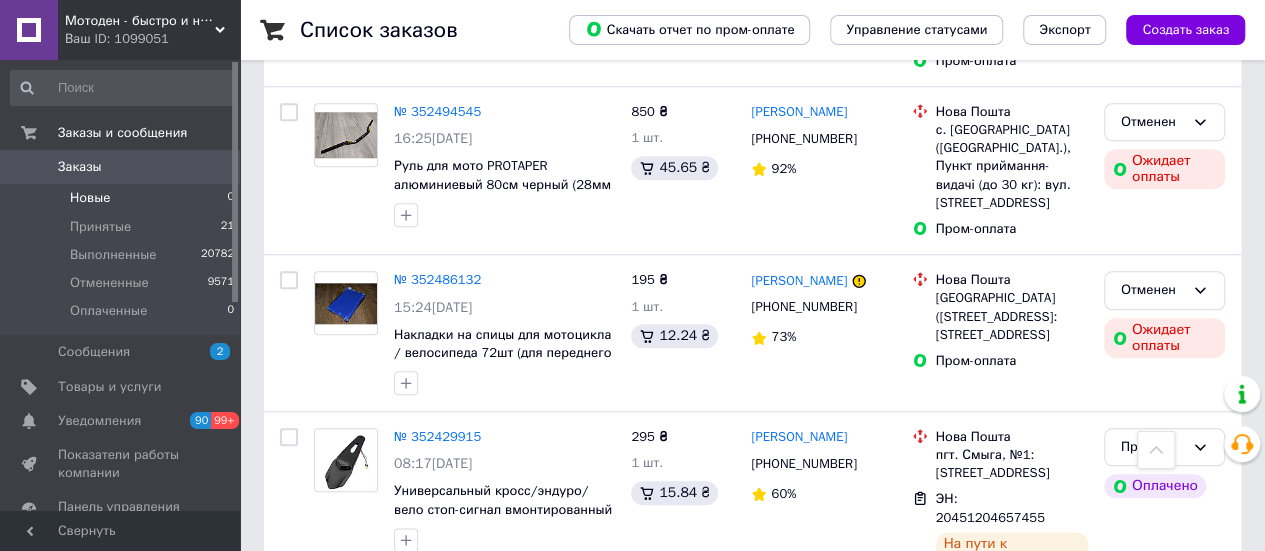 scroll, scrollTop: 0, scrollLeft: 0, axis: both 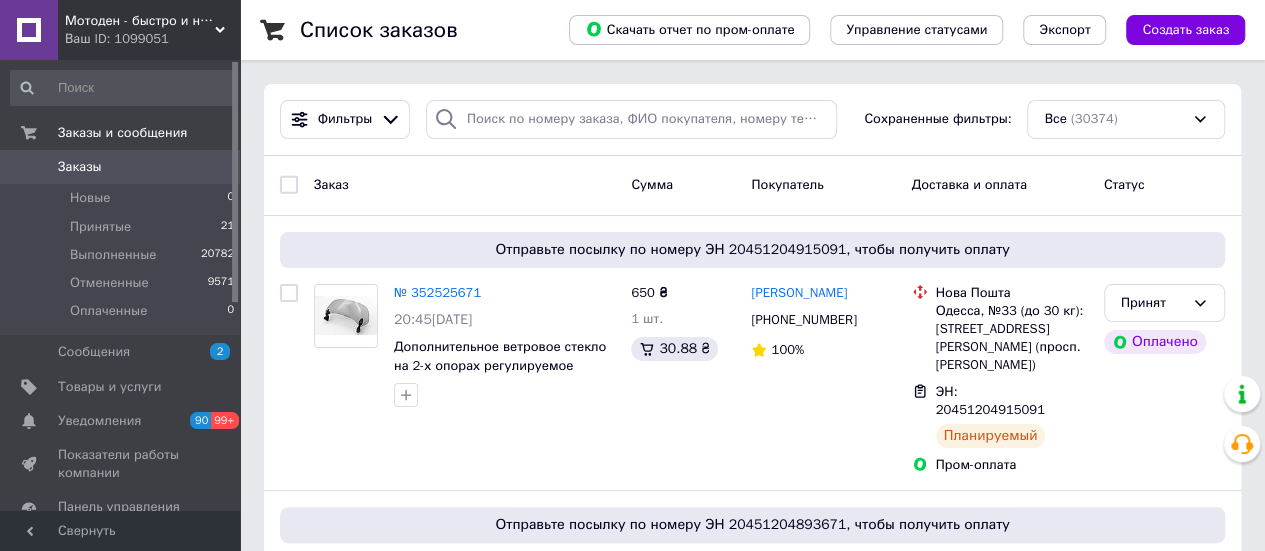 click on "Заказы 0" at bounding box center [123, 167] 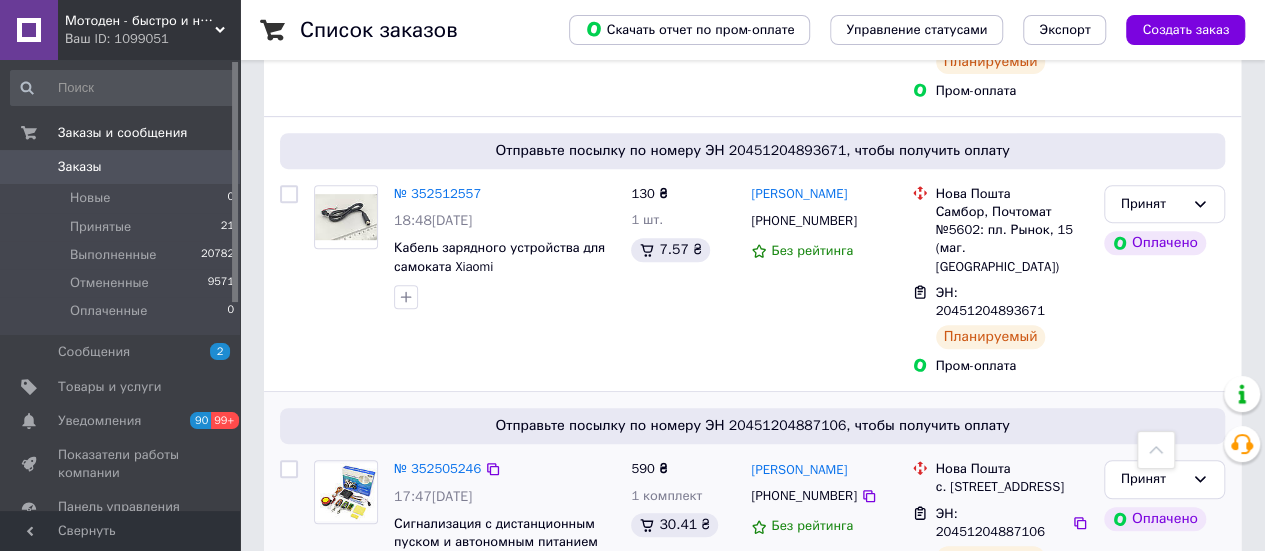 scroll, scrollTop: 400, scrollLeft: 0, axis: vertical 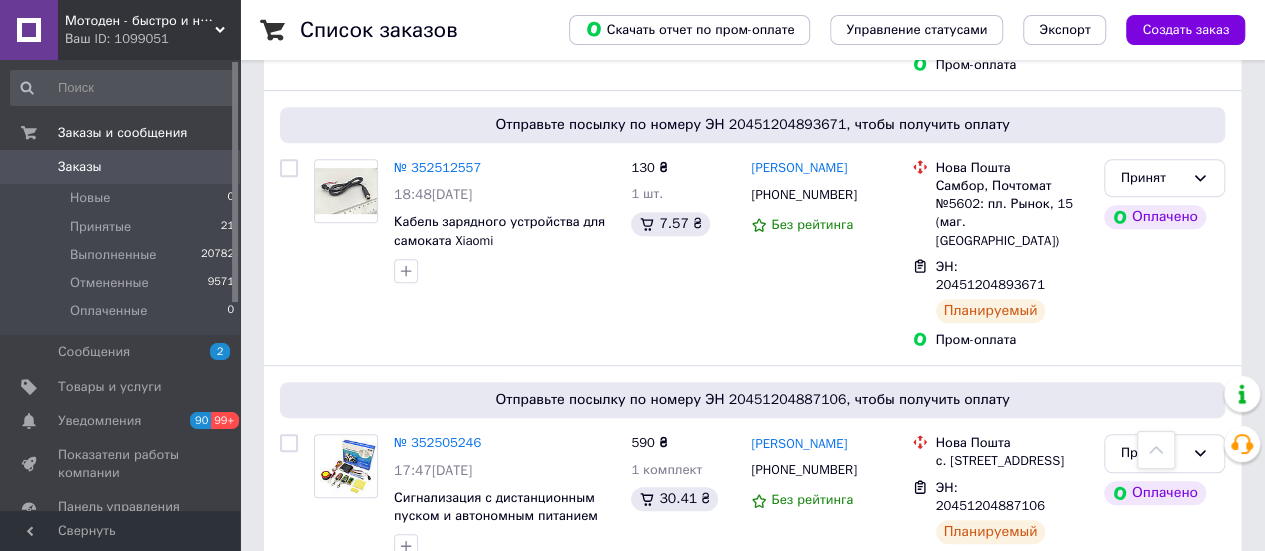 click on "Заказы" at bounding box center [121, 167] 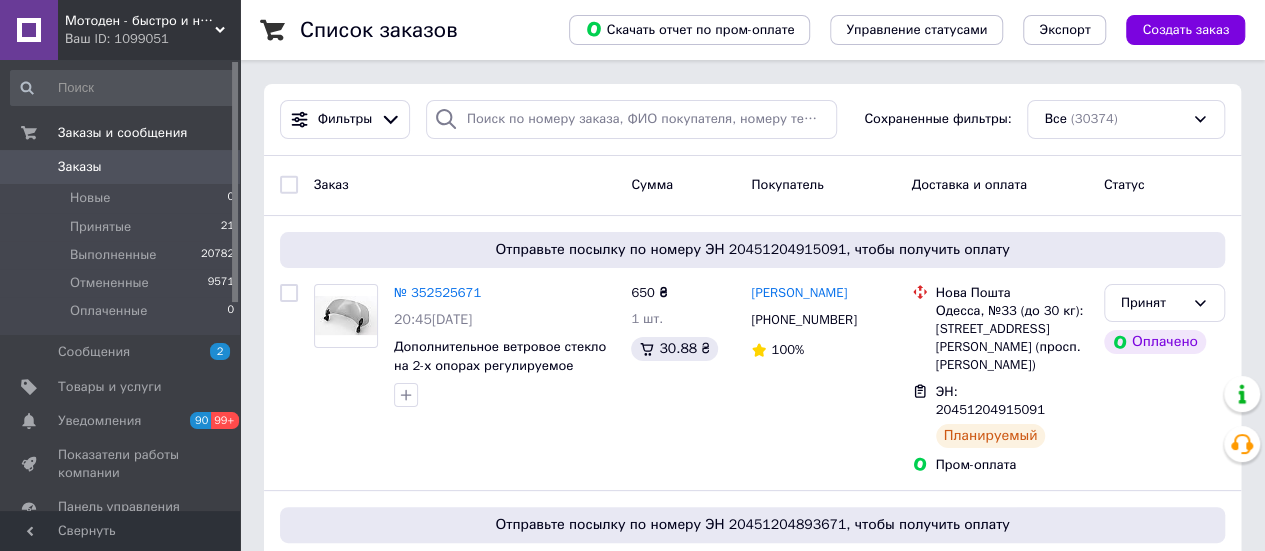 click on "Заказы" at bounding box center (80, 167) 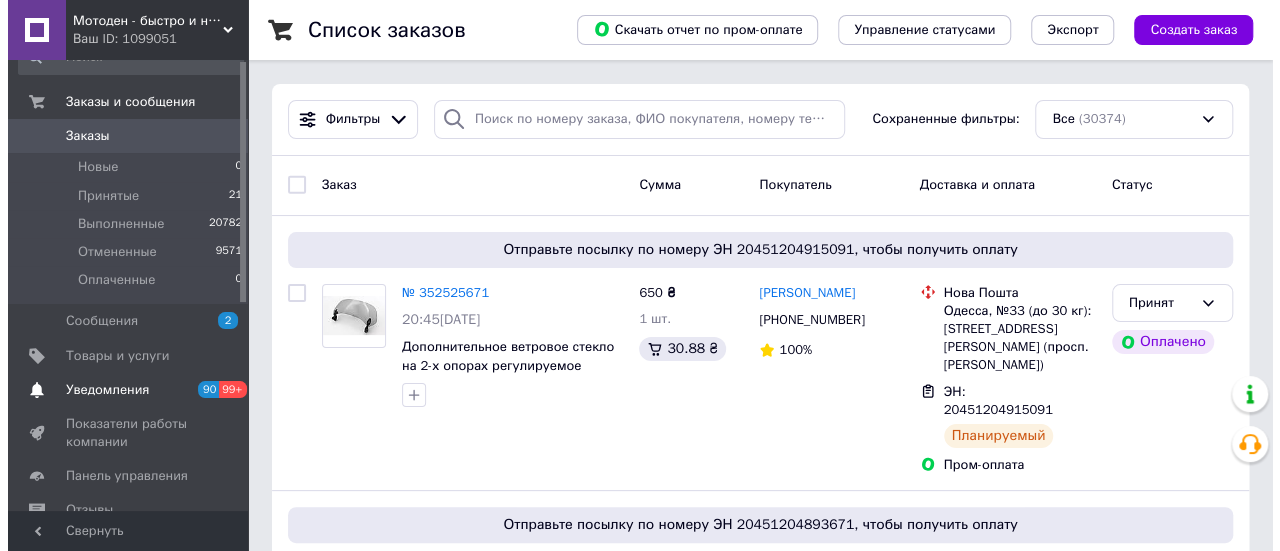 scroll, scrollTop: 0, scrollLeft: 0, axis: both 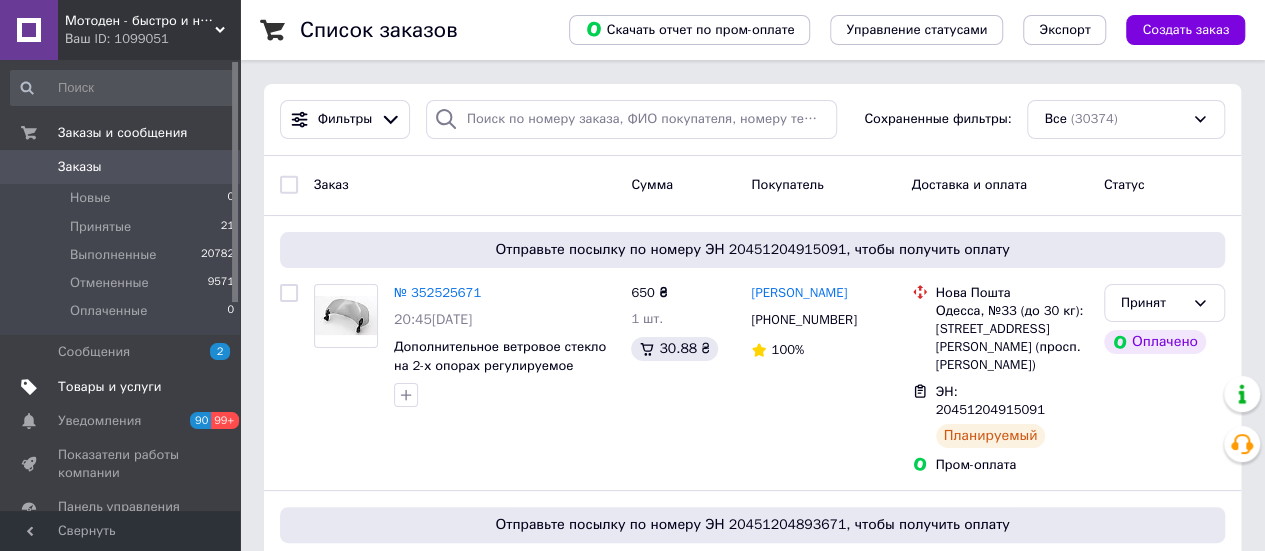 click on "Товары и услуги" at bounding box center (110, 387) 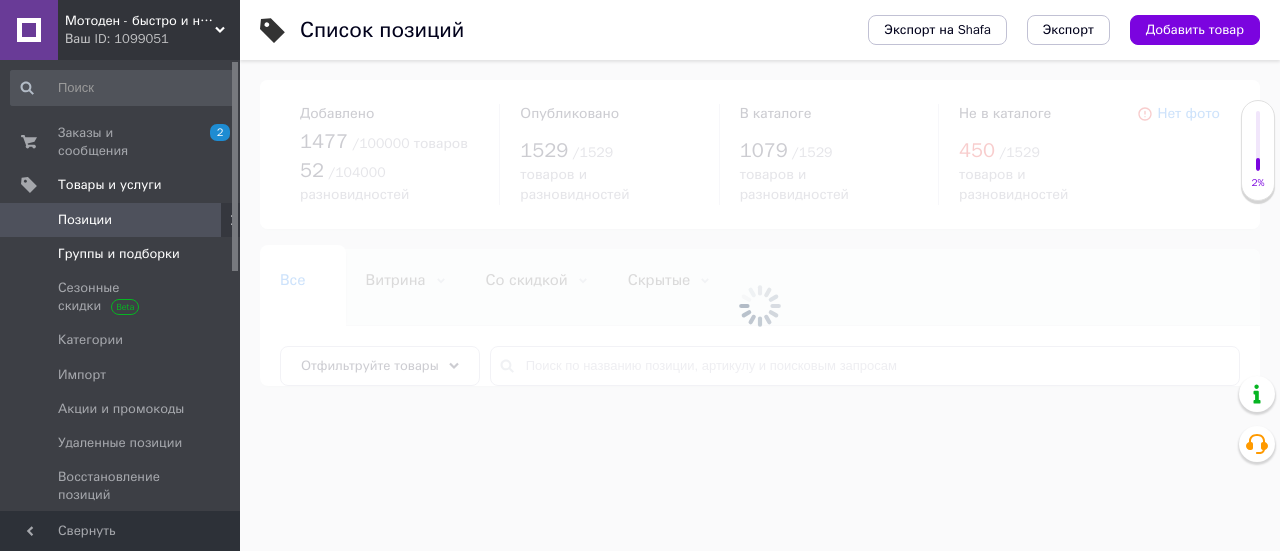 click on "Группы и подборки" at bounding box center [119, 254] 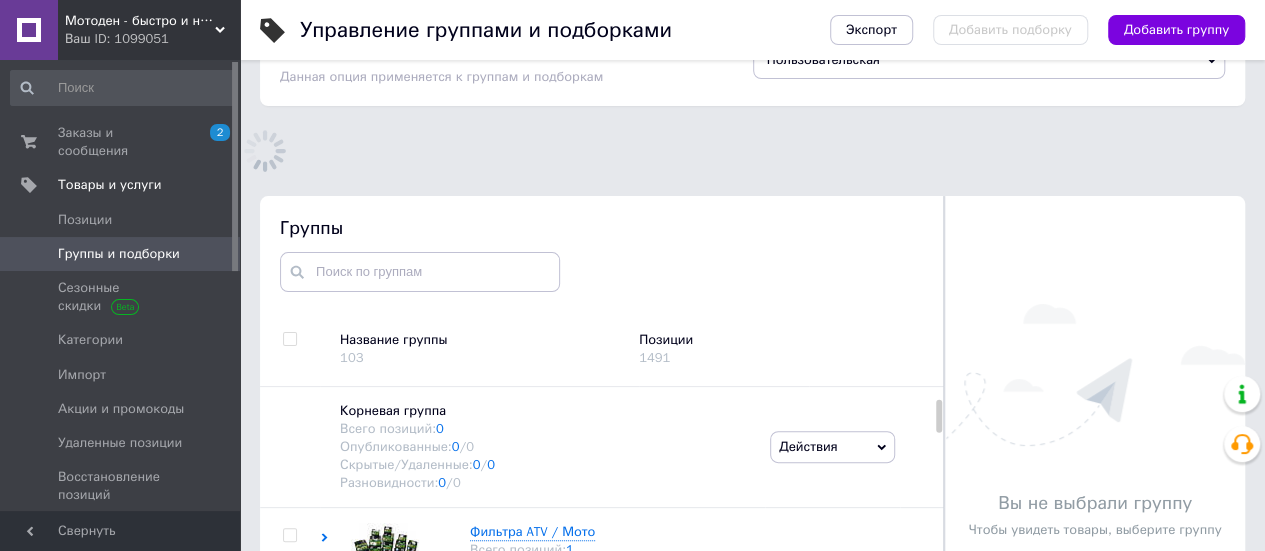 scroll, scrollTop: 113, scrollLeft: 0, axis: vertical 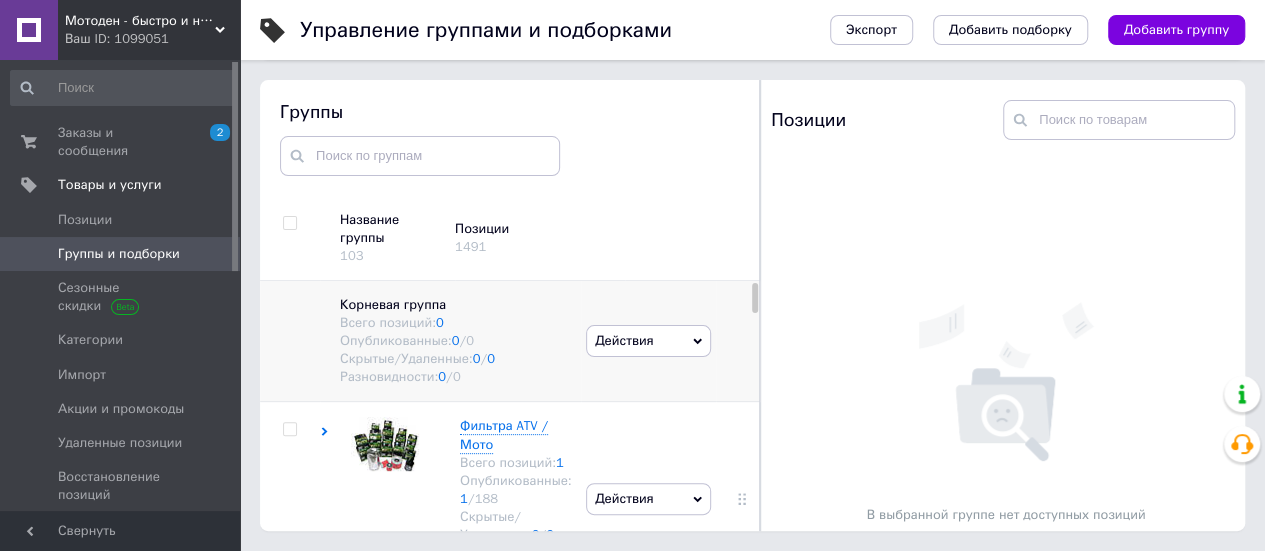 click on "Действия" at bounding box center (648, 341) 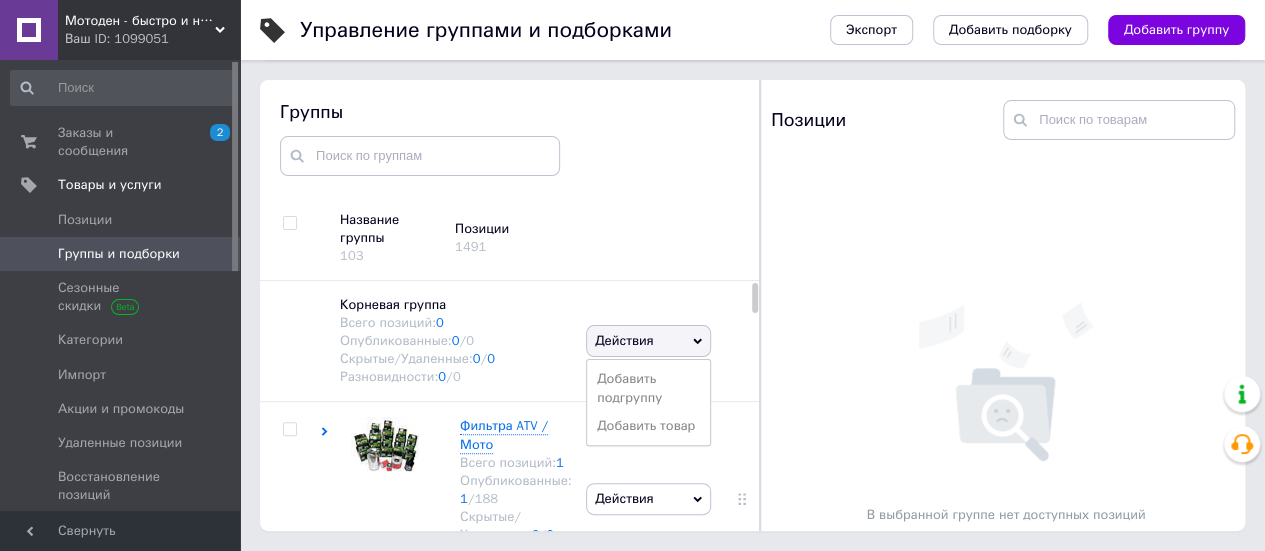 click on "Добавить подгруппу" at bounding box center [648, 388] 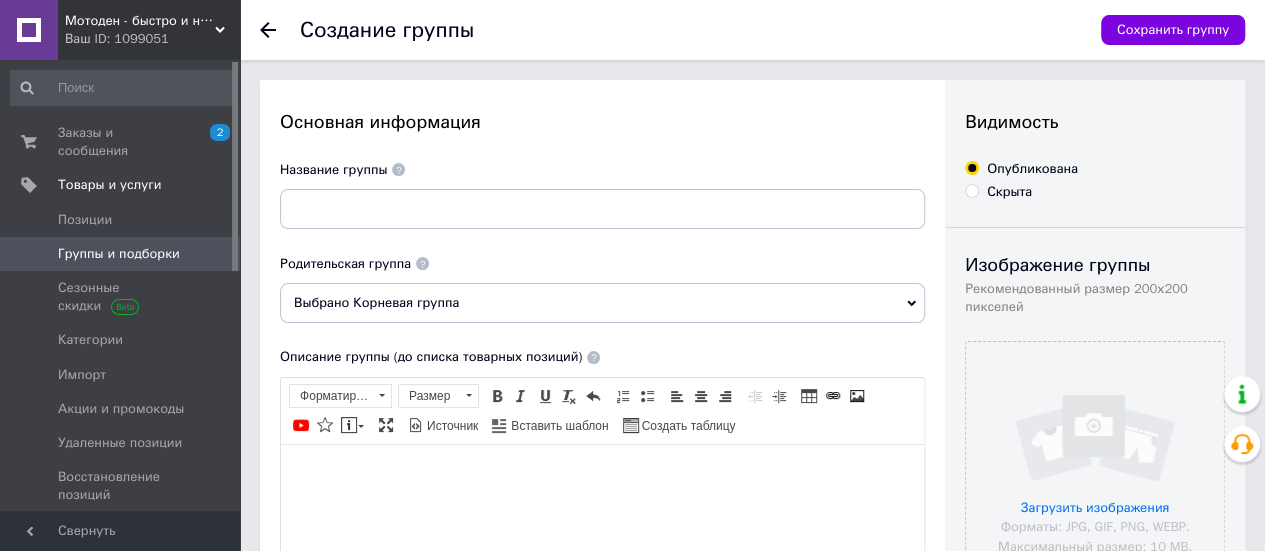 scroll, scrollTop: 0, scrollLeft: 0, axis: both 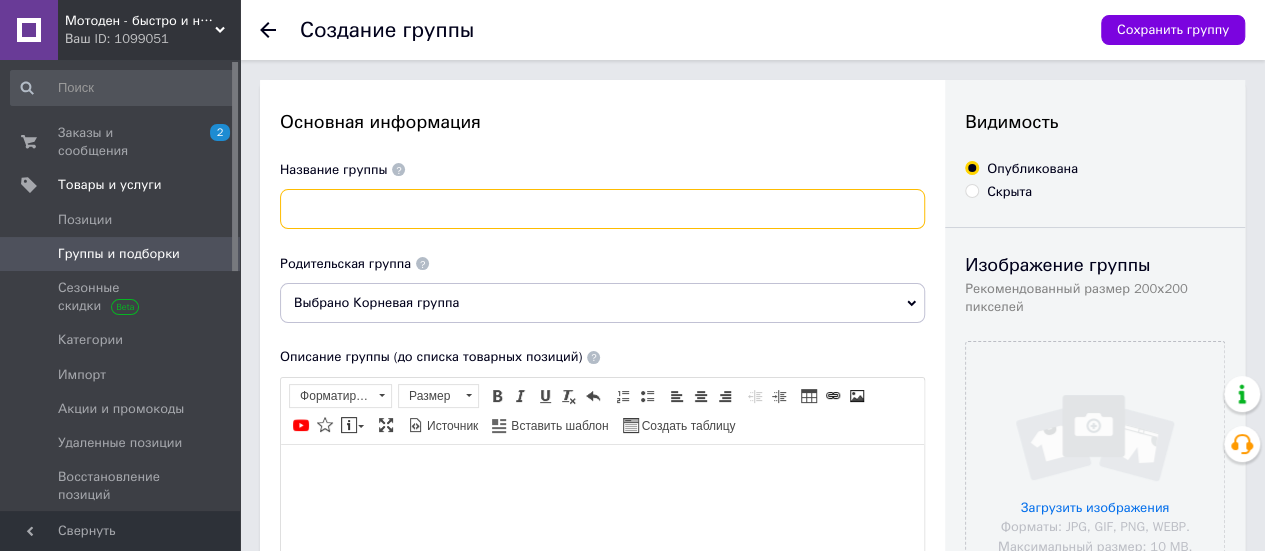 click at bounding box center (602, 209) 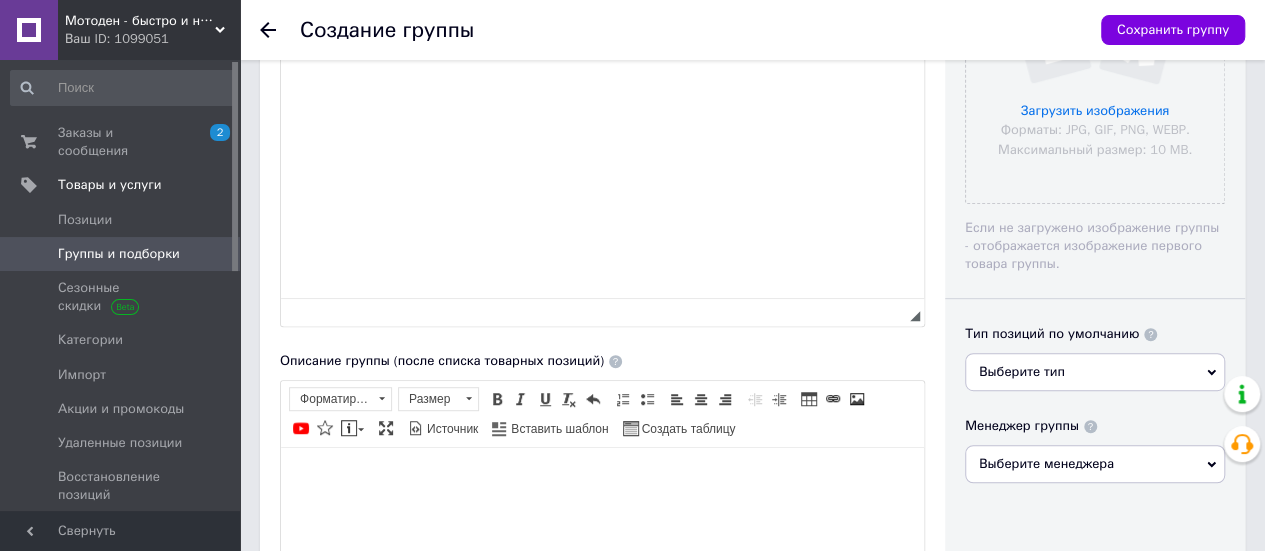 scroll, scrollTop: 400, scrollLeft: 0, axis: vertical 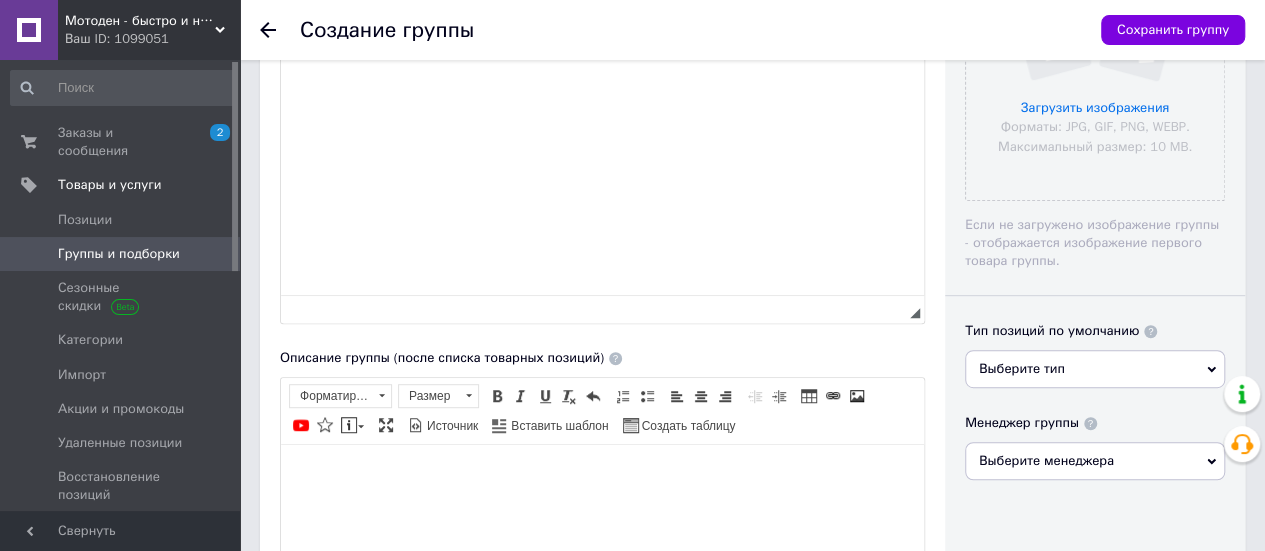 type on "Пластик" 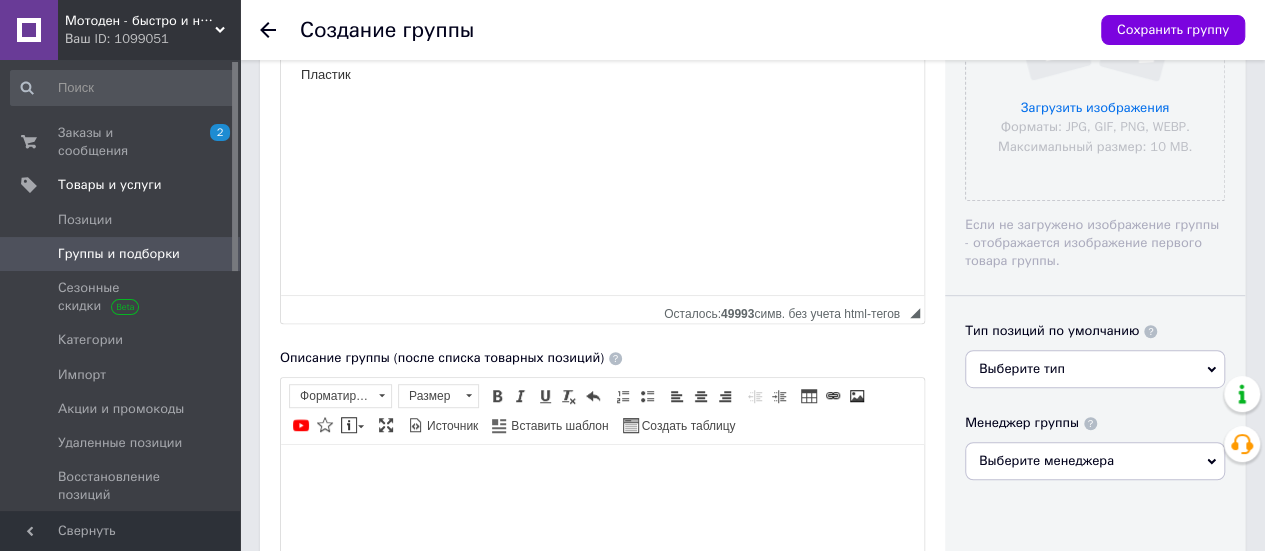 click at bounding box center (602, 475) 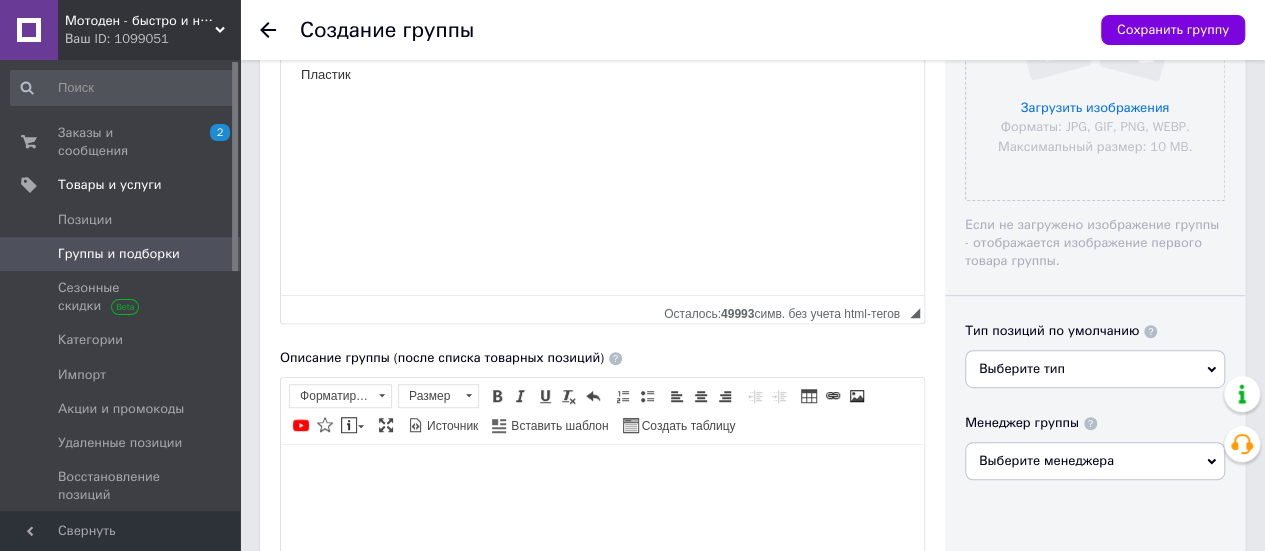 type 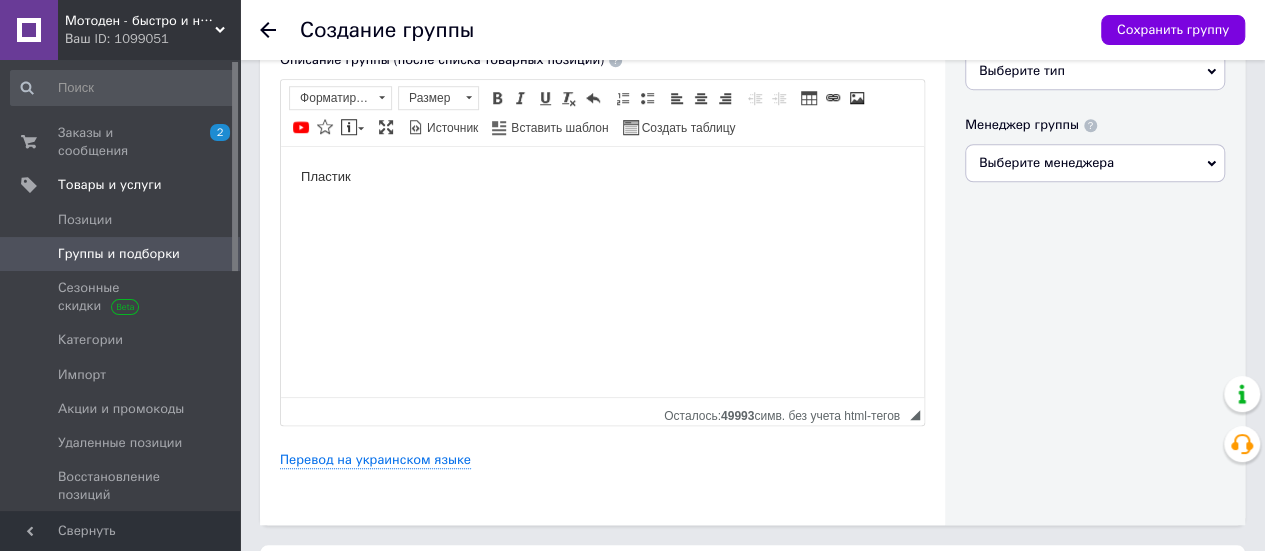 scroll, scrollTop: 500, scrollLeft: 0, axis: vertical 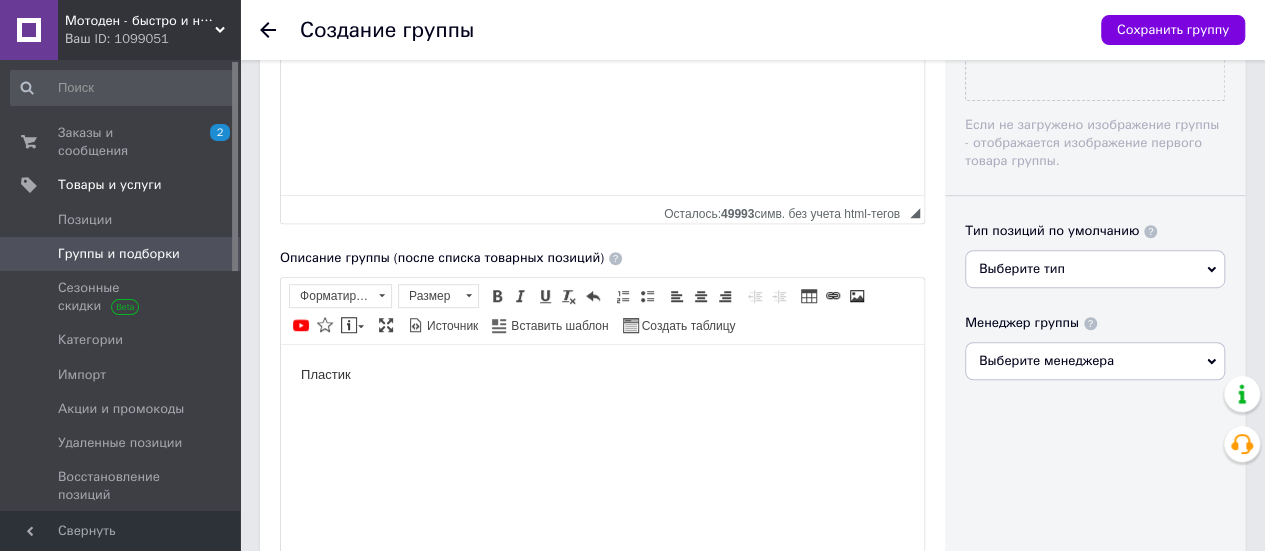 click on "Выберите тип" at bounding box center (1095, 269) 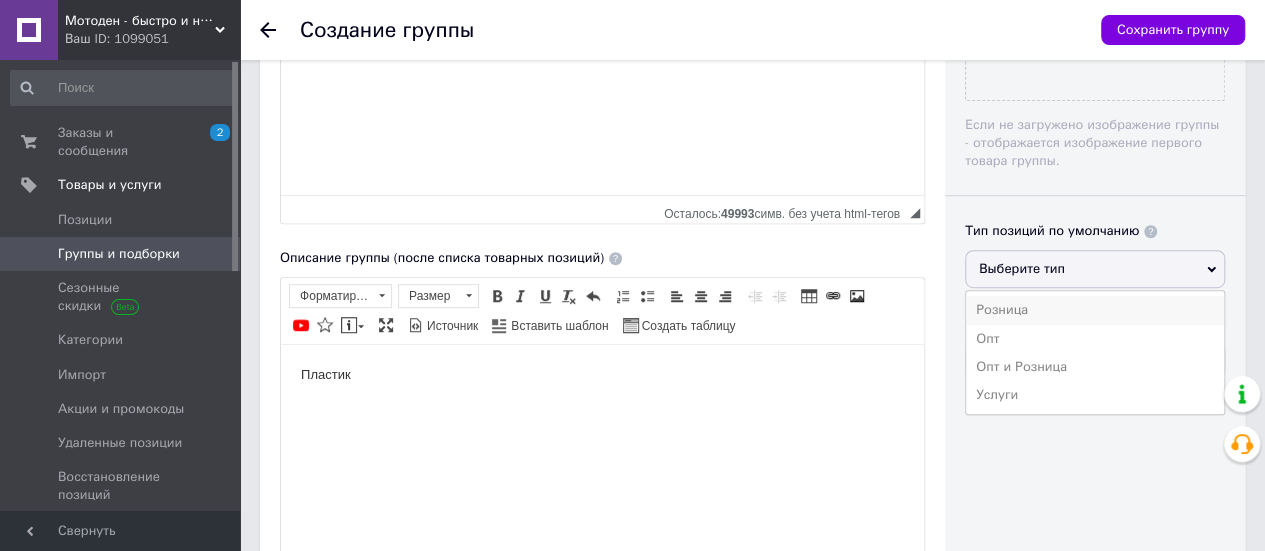 click on "Розница" at bounding box center [1095, 310] 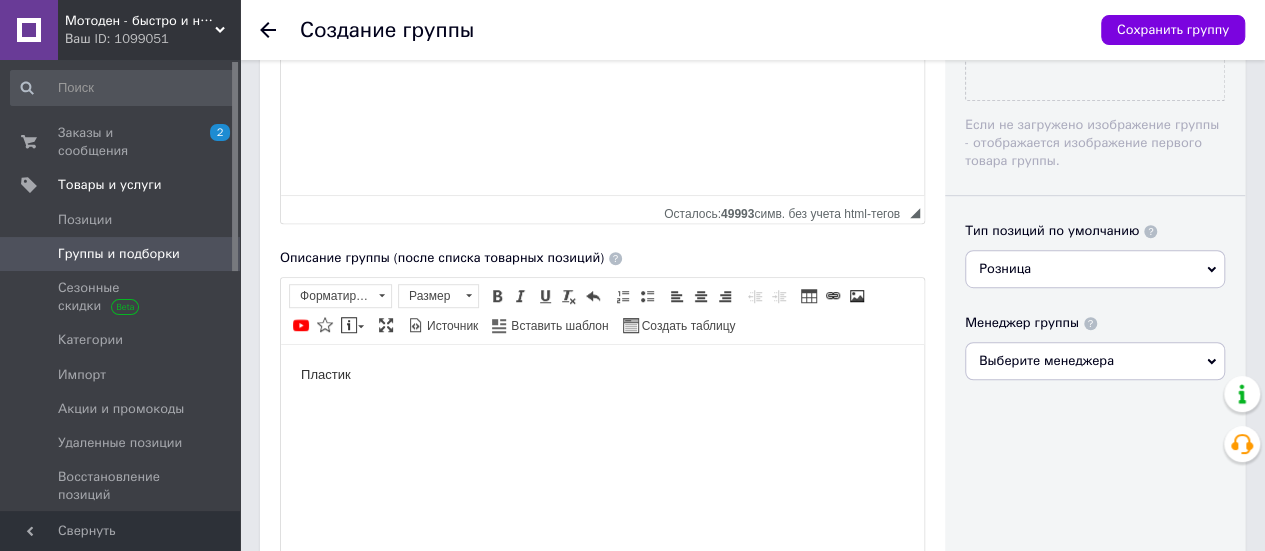 click on "Выберите менеджера" at bounding box center [1095, 361] 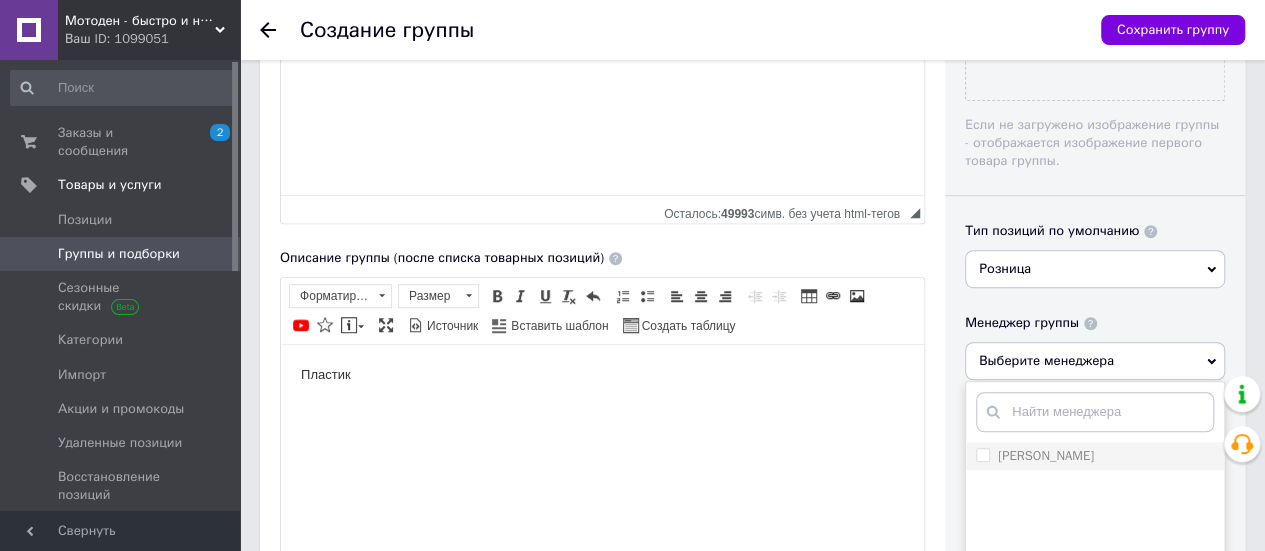 click on "[PERSON_NAME]" at bounding box center [982, 454] 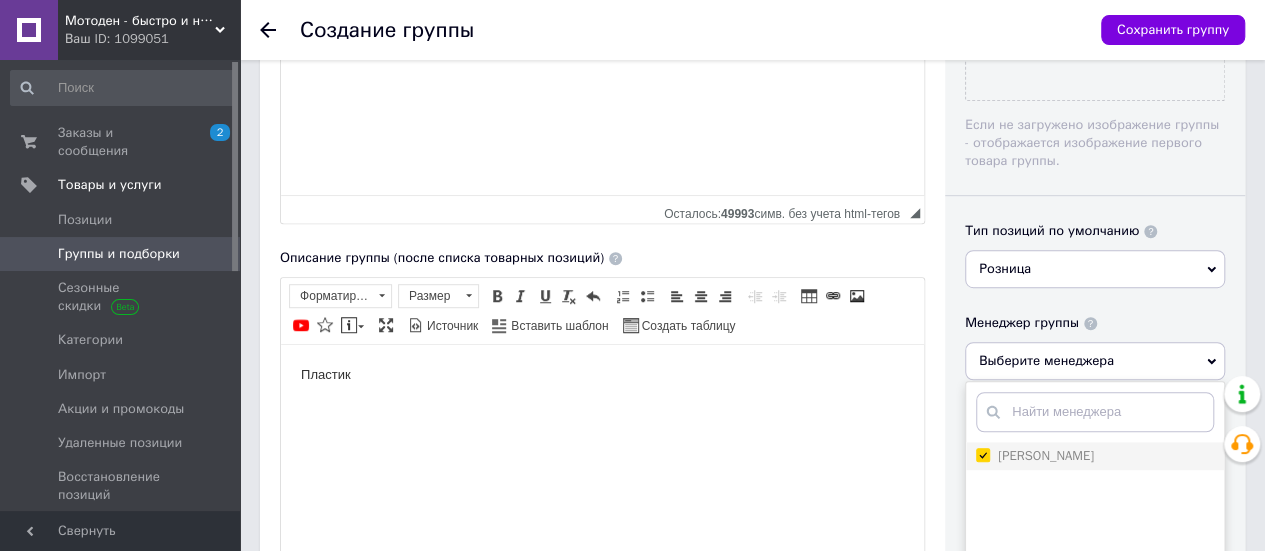 checkbox on "true" 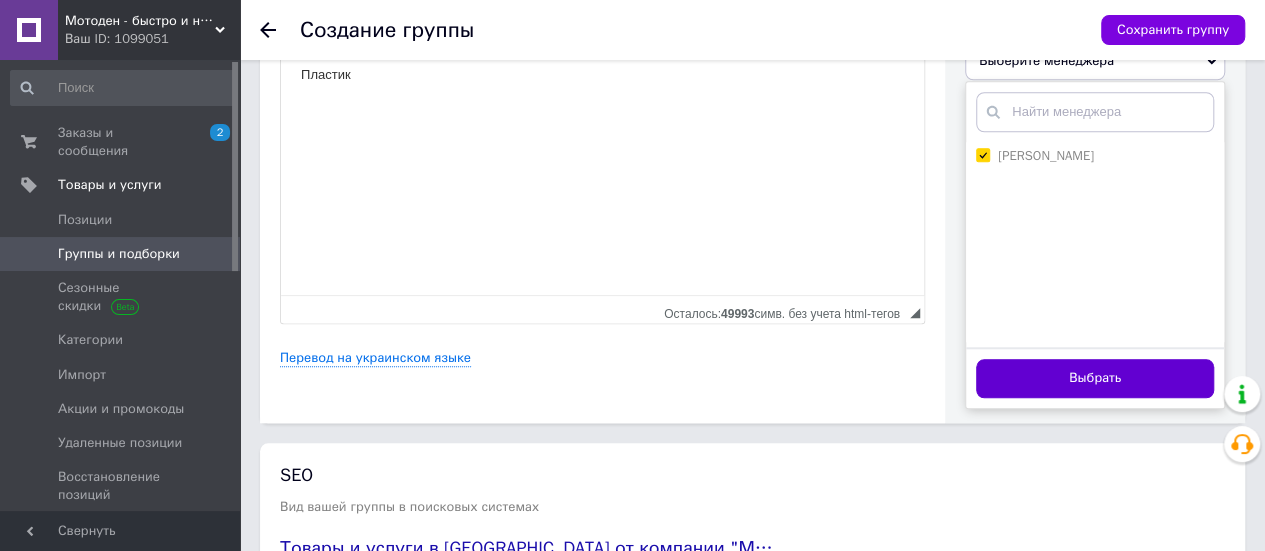 click on "Выбрать" at bounding box center (1095, 378) 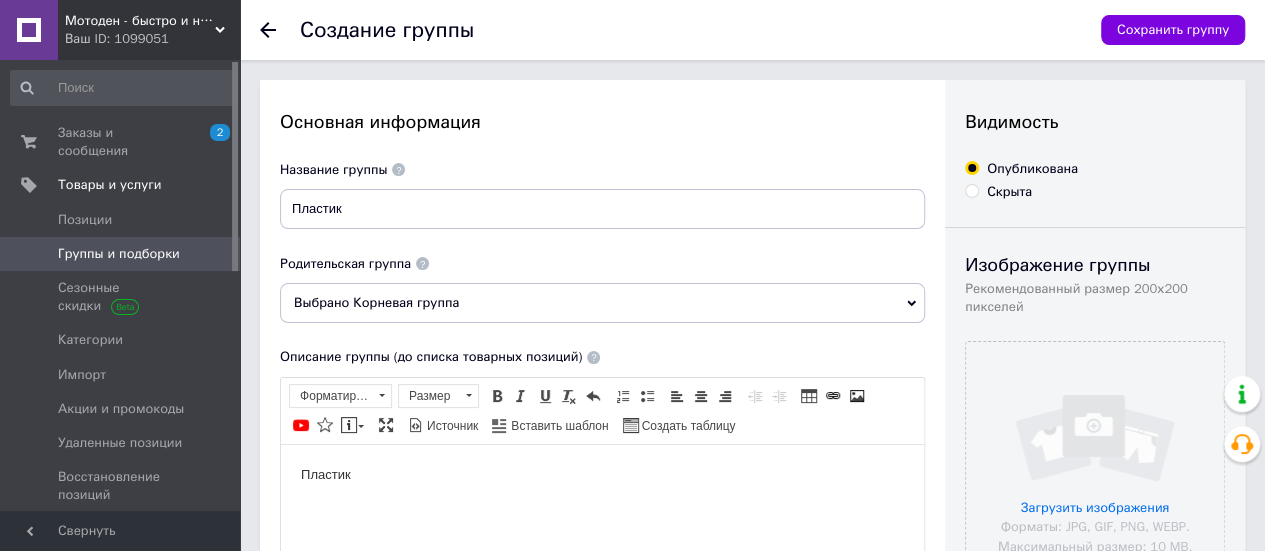 scroll, scrollTop: 100, scrollLeft: 0, axis: vertical 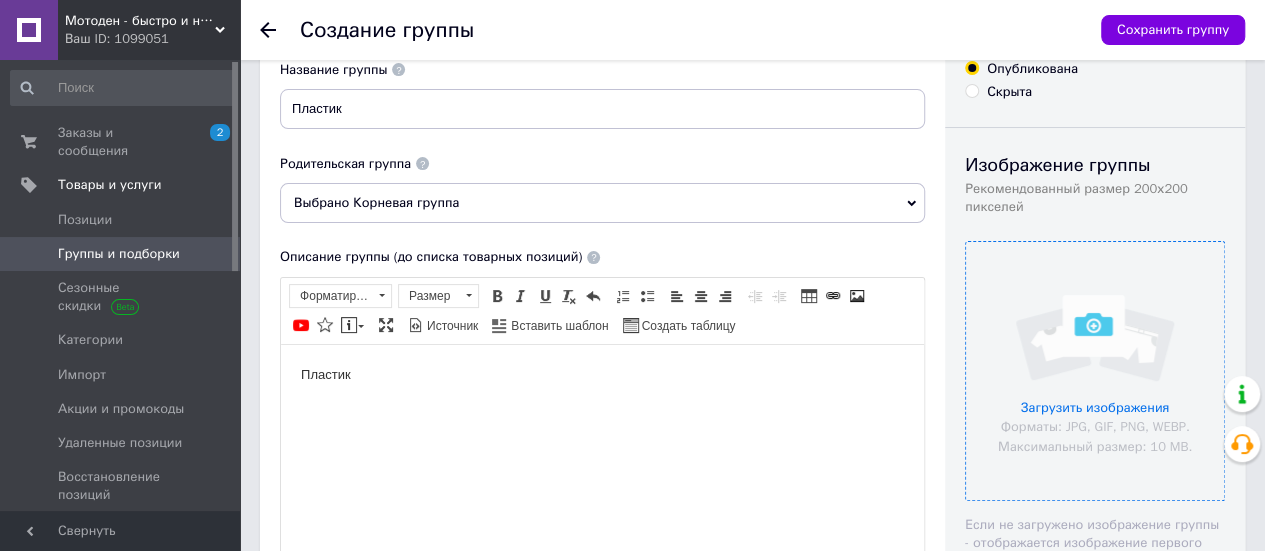 click at bounding box center (1095, 371) 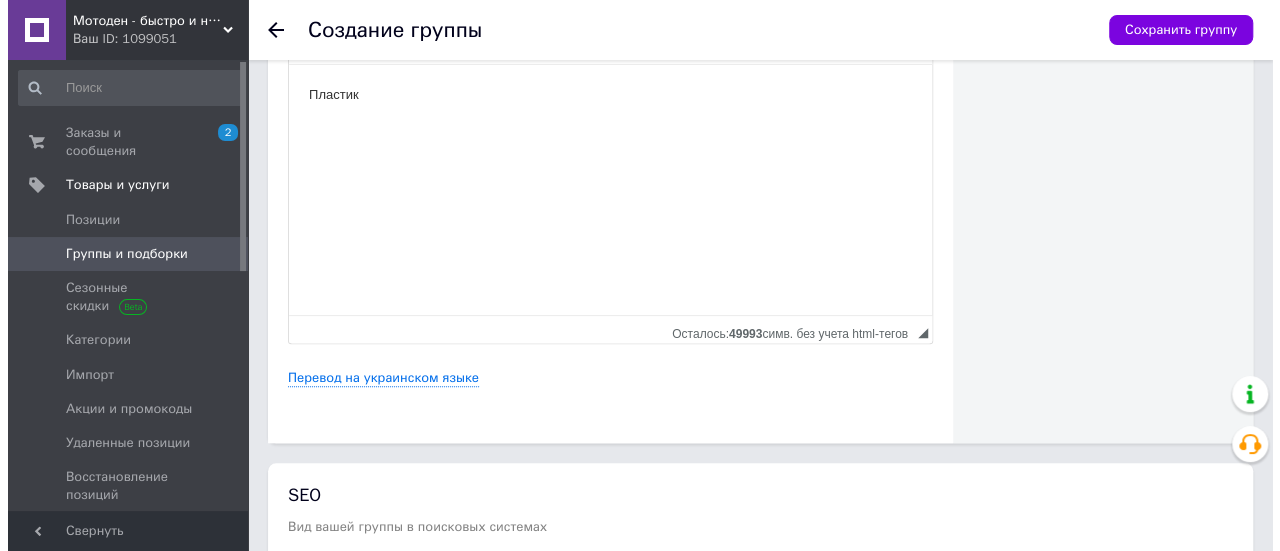 scroll, scrollTop: 1002, scrollLeft: 0, axis: vertical 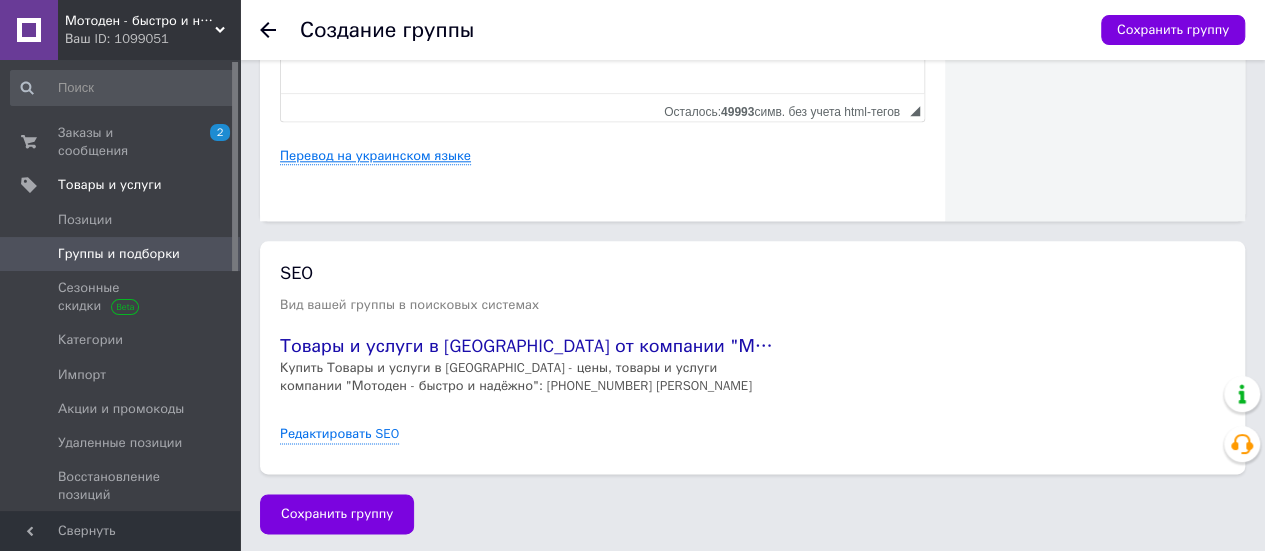 click on "Перевод на украинском языке" at bounding box center [375, 156] 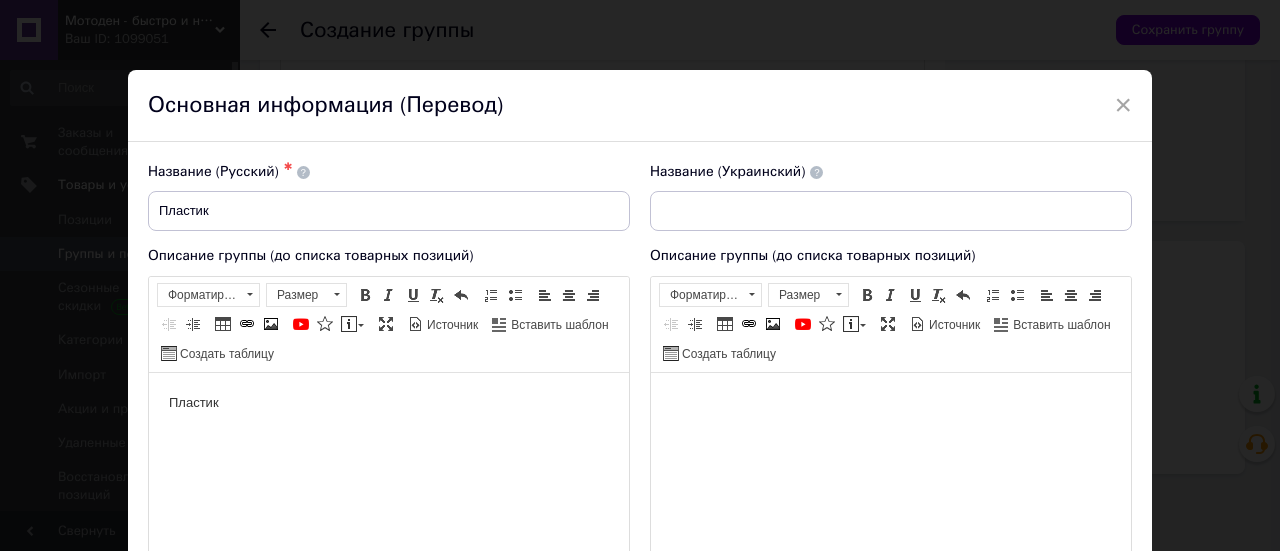 scroll, scrollTop: 0, scrollLeft: 0, axis: both 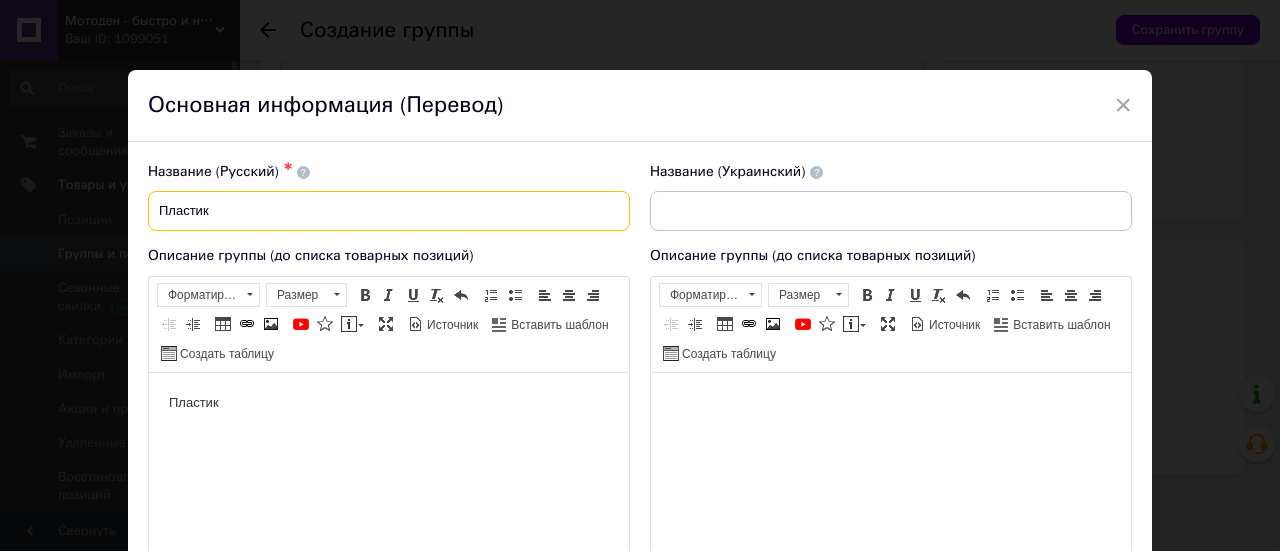 drag, startPoint x: 265, startPoint y: 217, endPoint x: 101, endPoint y: 202, distance: 164.68454 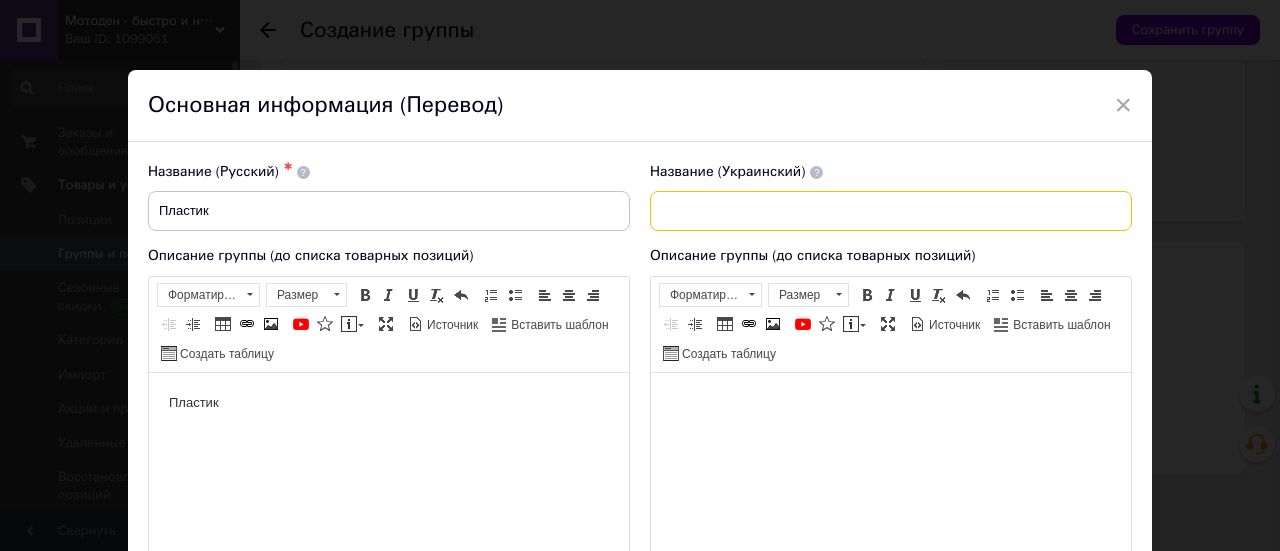click at bounding box center (891, 211) 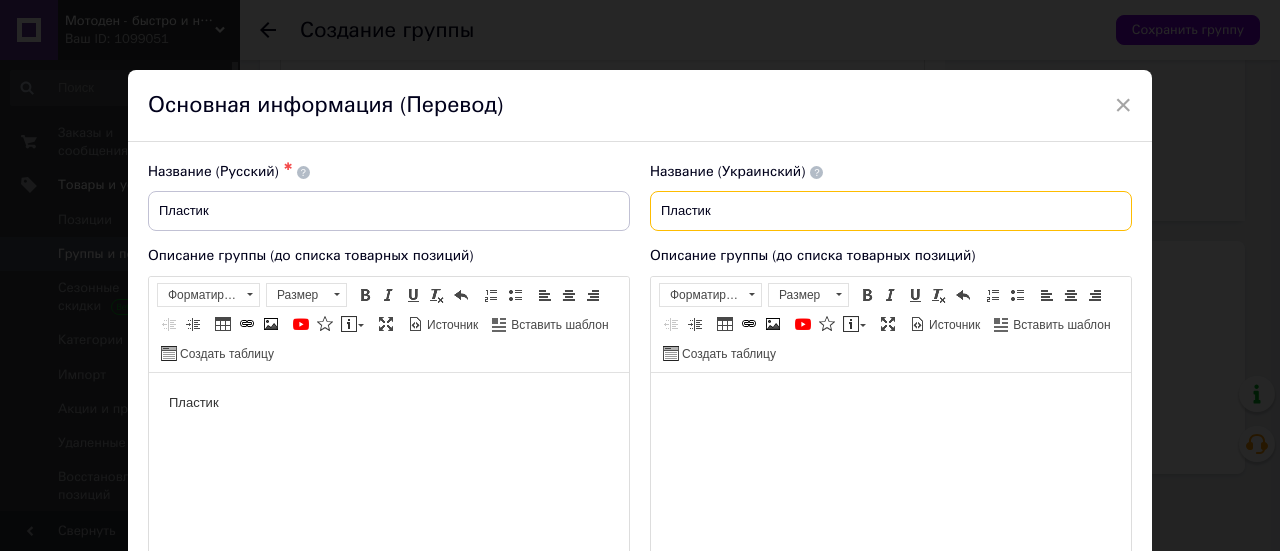 type on "Пластик" 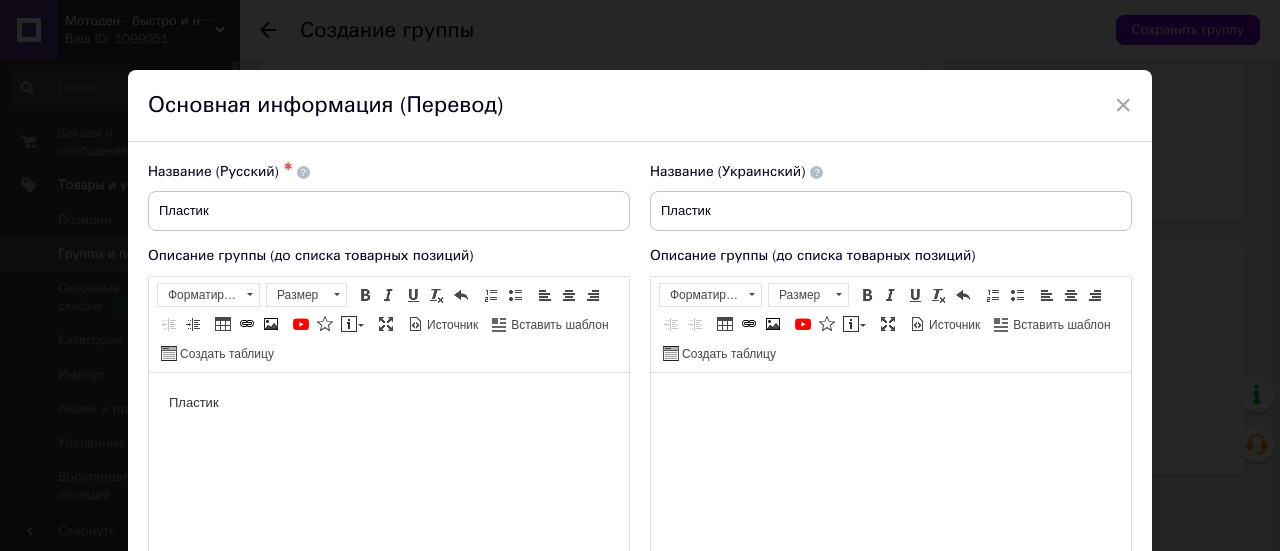 click at bounding box center [891, 402] 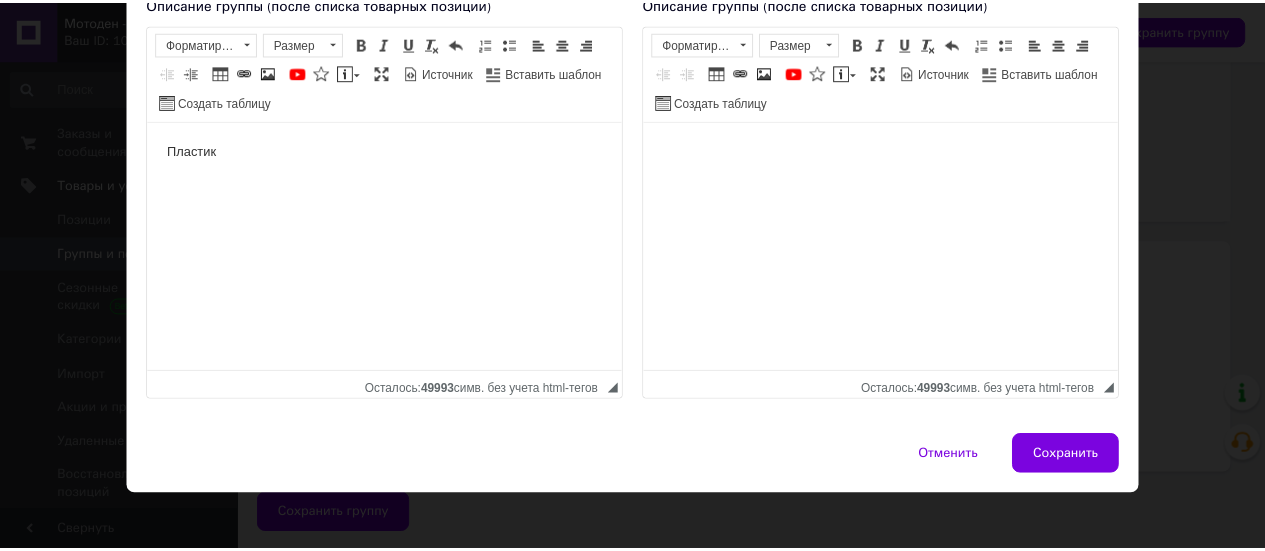 scroll, scrollTop: 678, scrollLeft: 0, axis: vertical 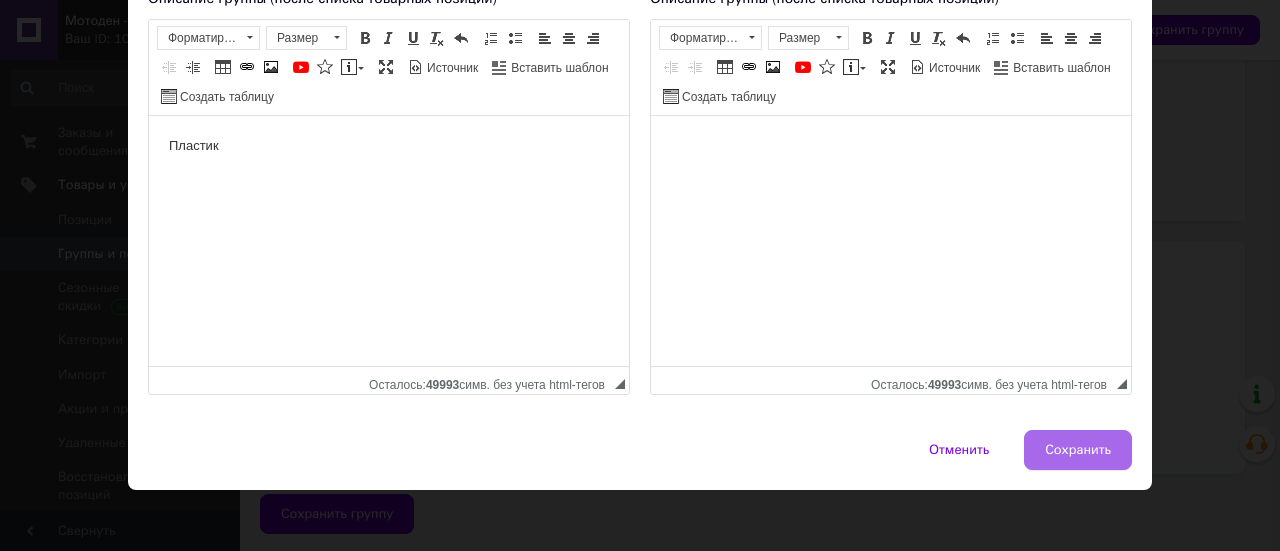 click on "Сохранить" at bounding box center [1078, 450] 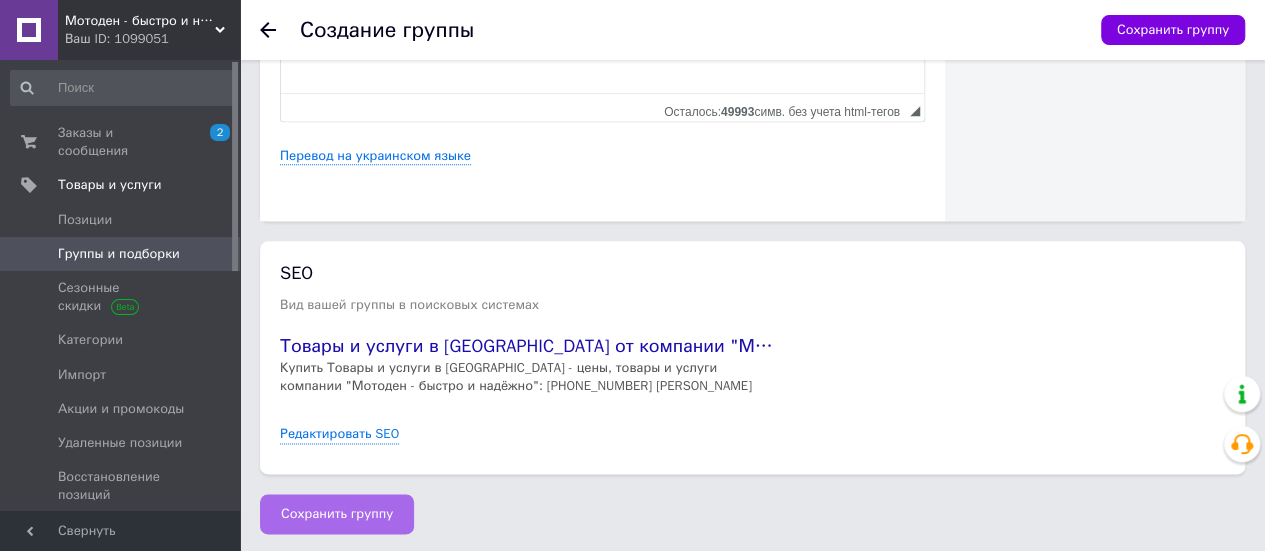 click on "Сохранить группу" at bounding box center (337, 514) 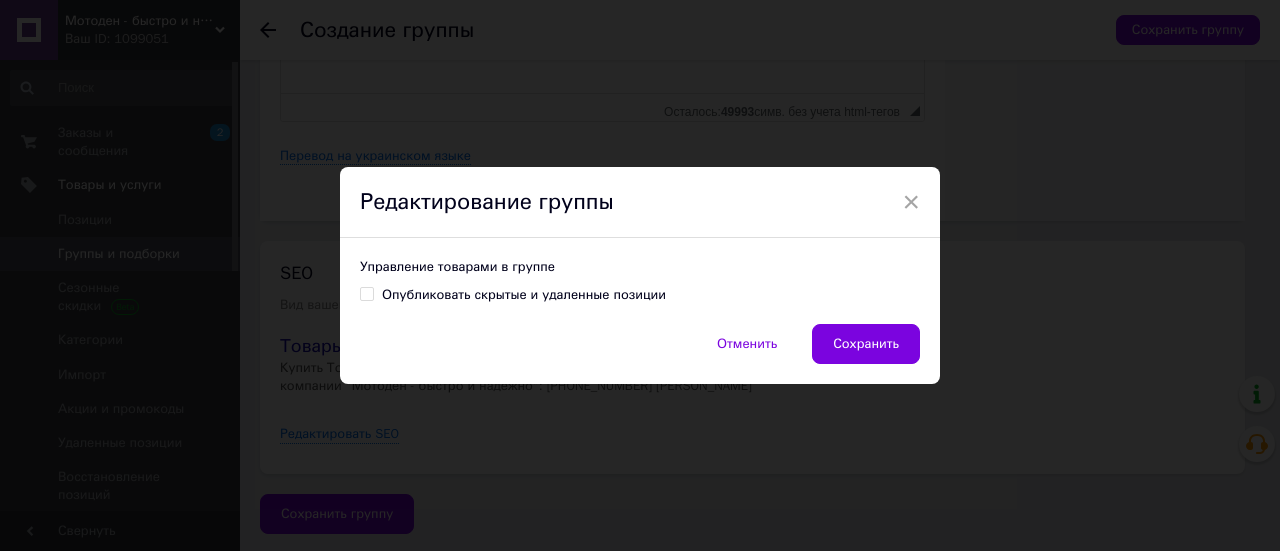 drag, startPoint x: 888, startPoint y: 351, endPoint x: 947, endPoint y: 420, distance: 90.78546 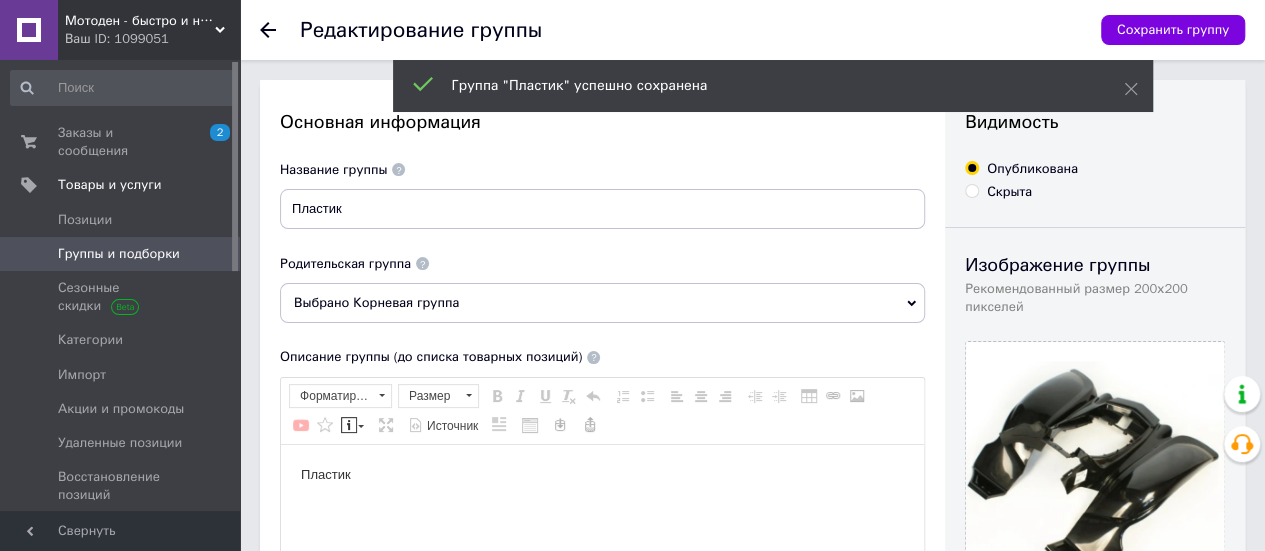 scroll, scrollTop: 0, scrollLeft: 0, axis: both 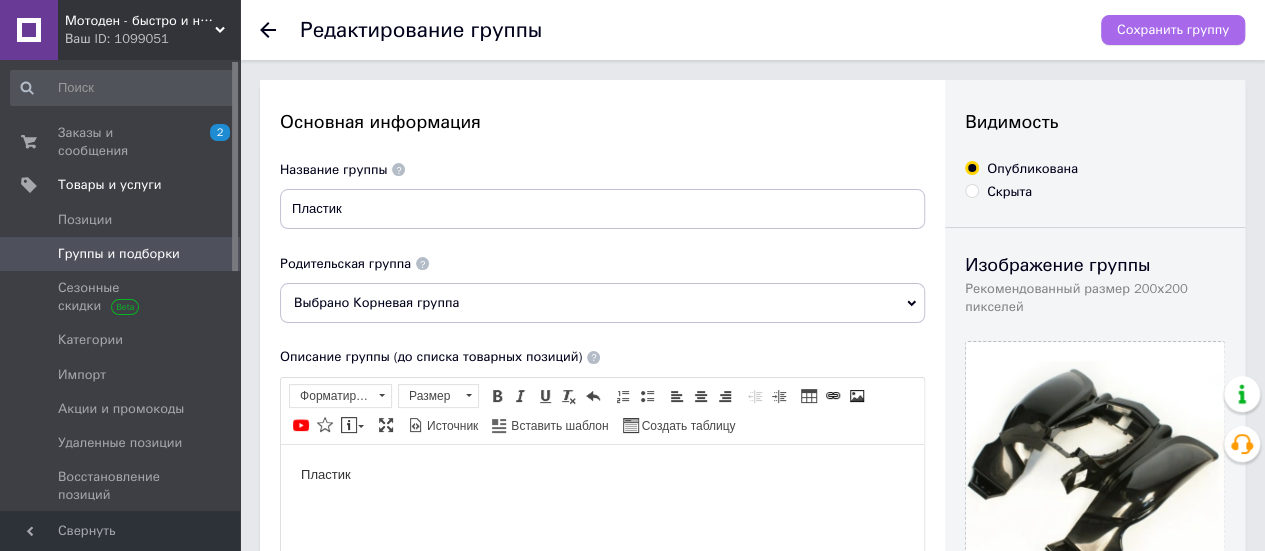 click on "Сохранить группу" at bounding box center [1173, 30] 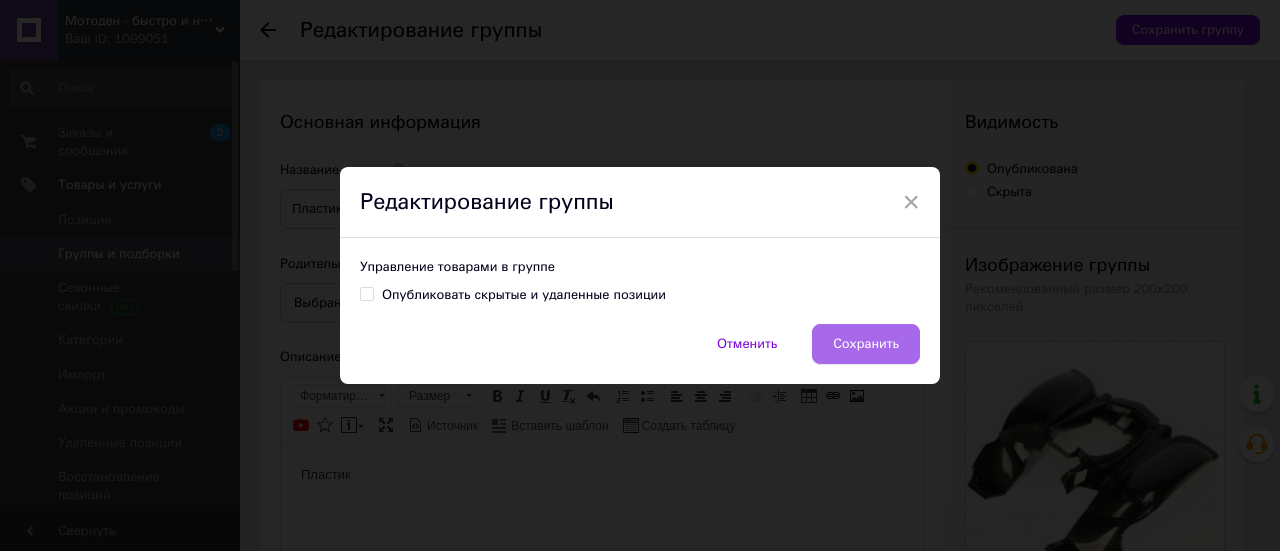 click on "Сохранить" at bounding box center [866, 344] 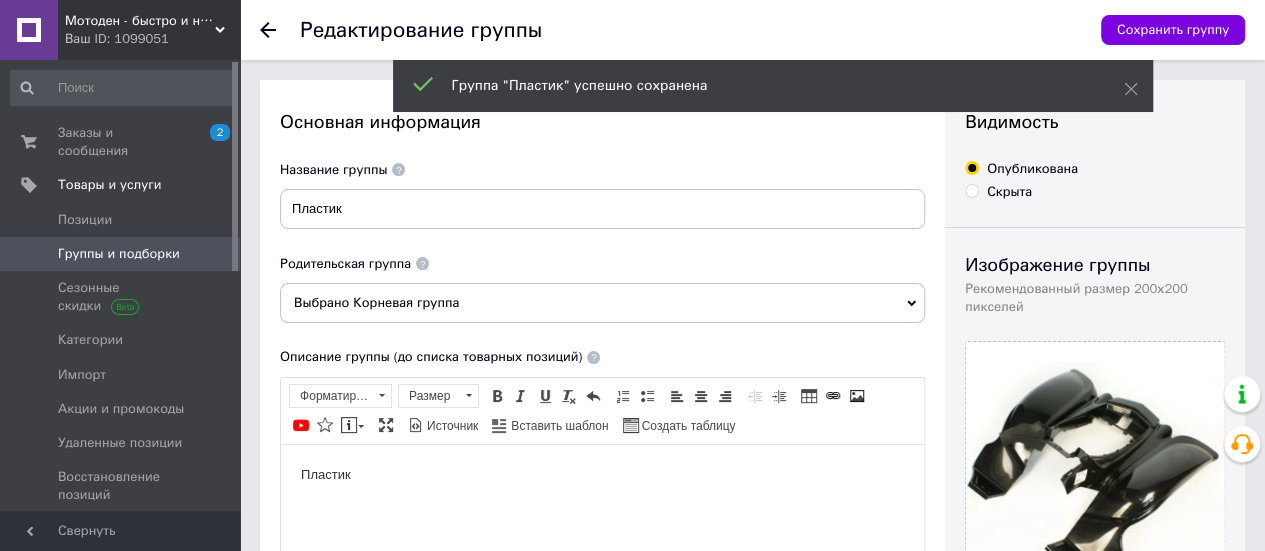 click 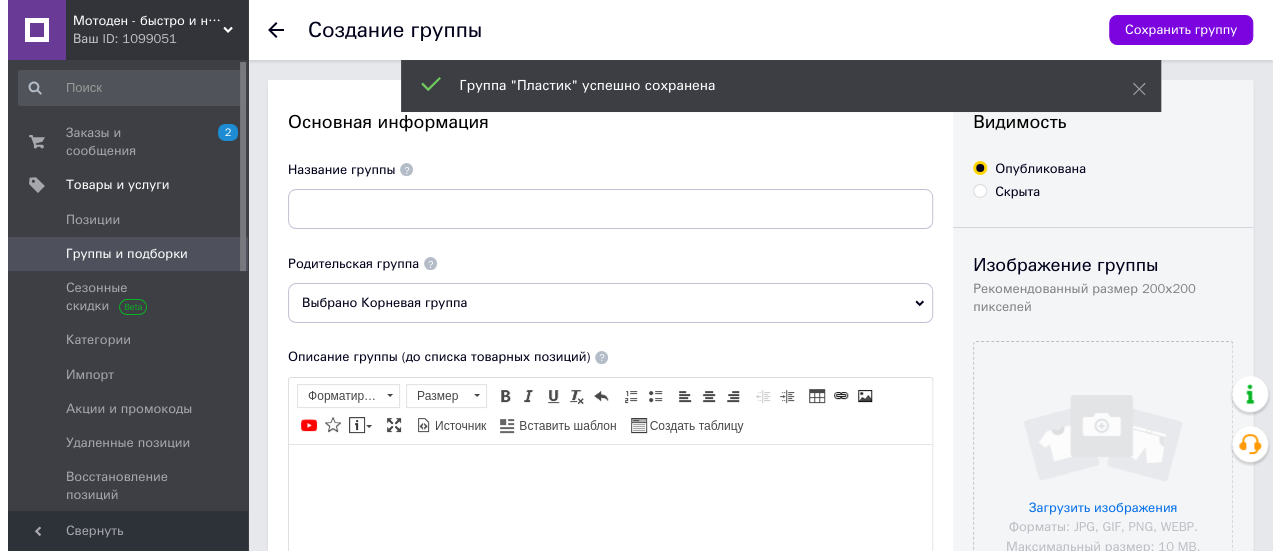 scroll, scrollTop: 0, scrollLeft: 0, axis: both 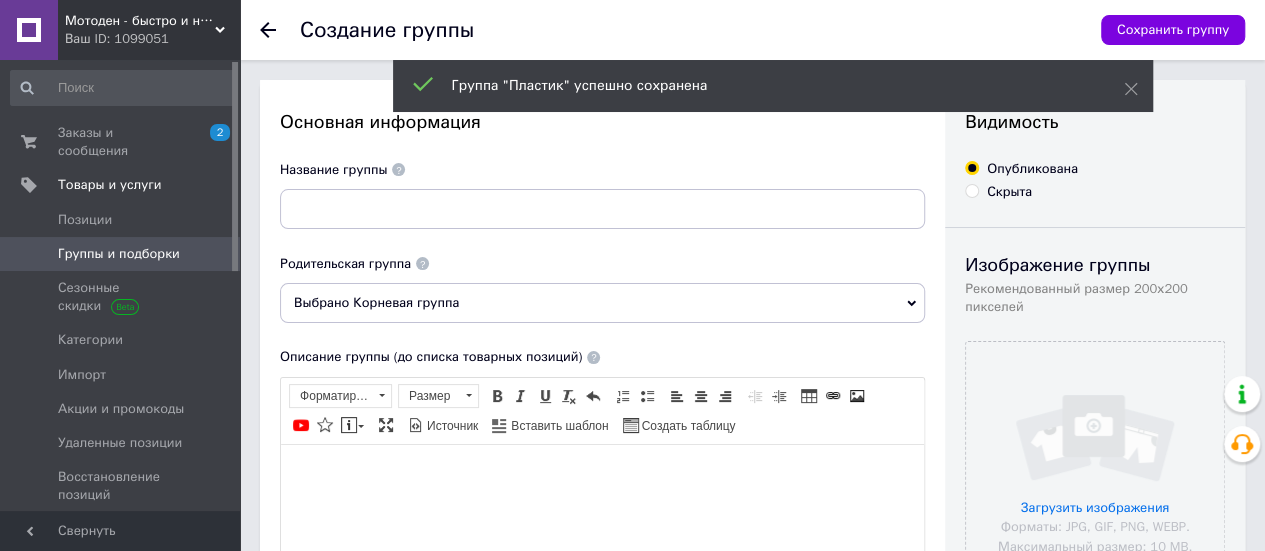 click at bounding box center [280, 30] 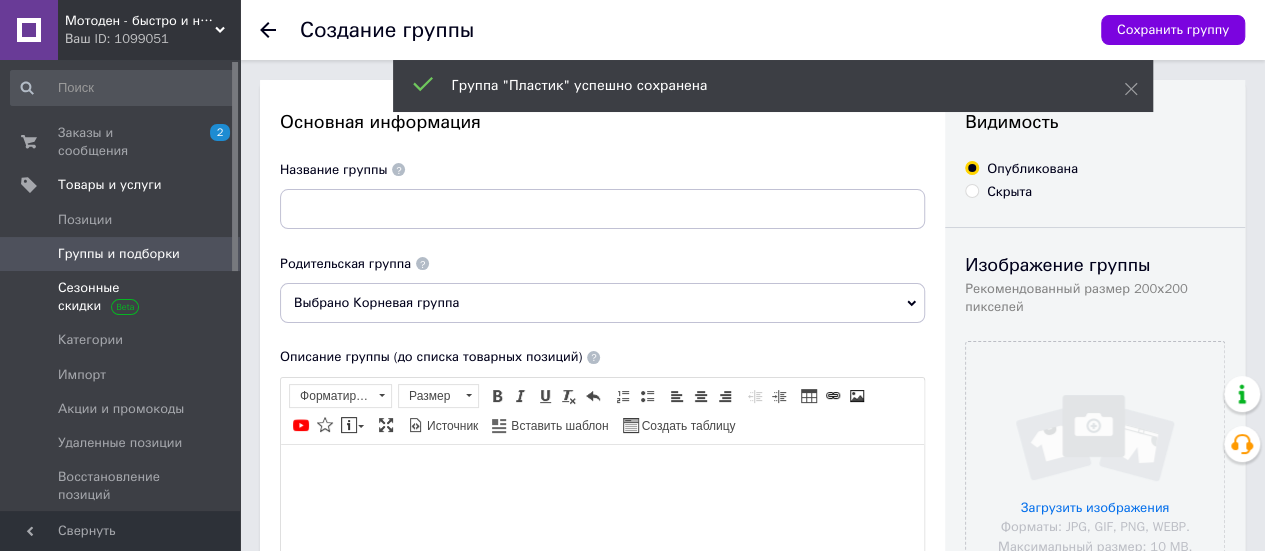 drag, startPoint x: 137, startPoint y: 229, endPoint x: 173, endPoint y: 255, distance: 44.407207 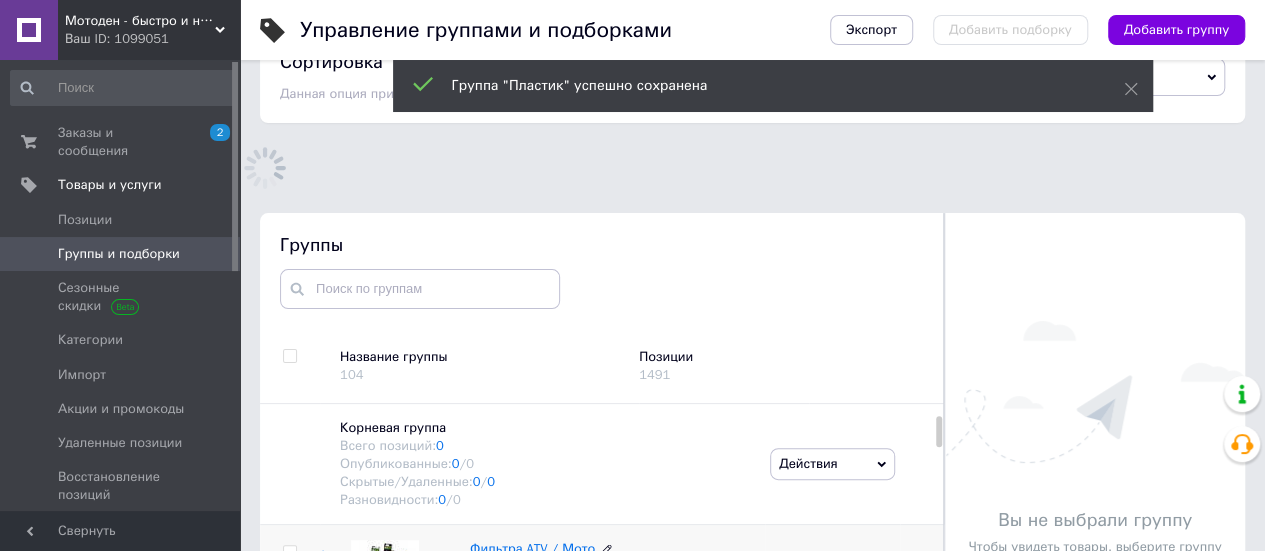 scroll, scrollTop: 113, scrollLeft: 0, axis: vertical 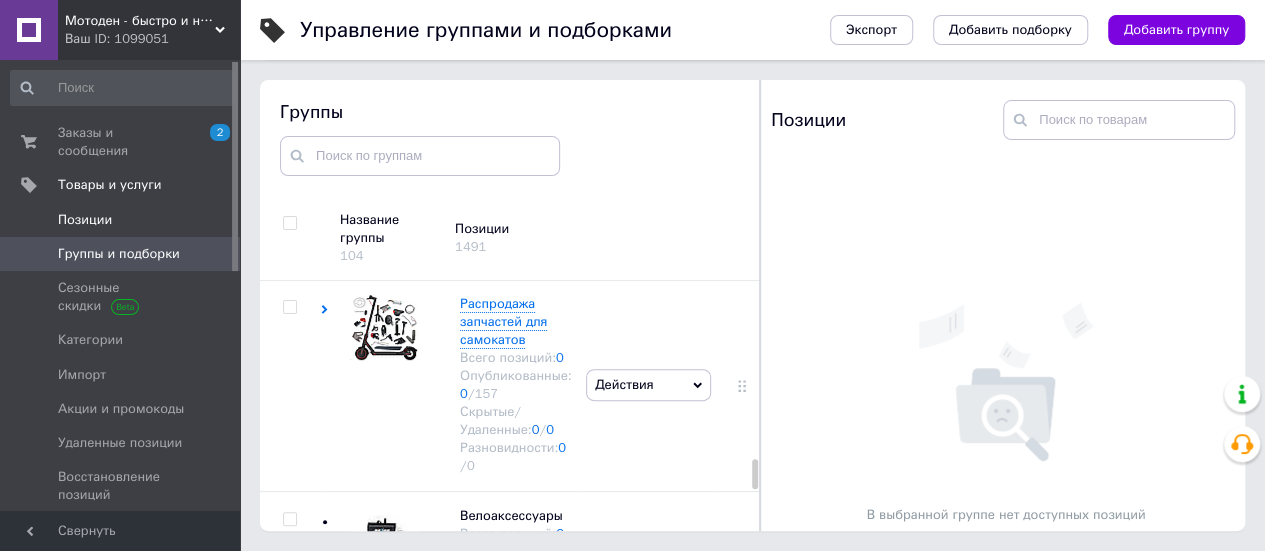 click on "Позиции" at bounding box center [85, 220] 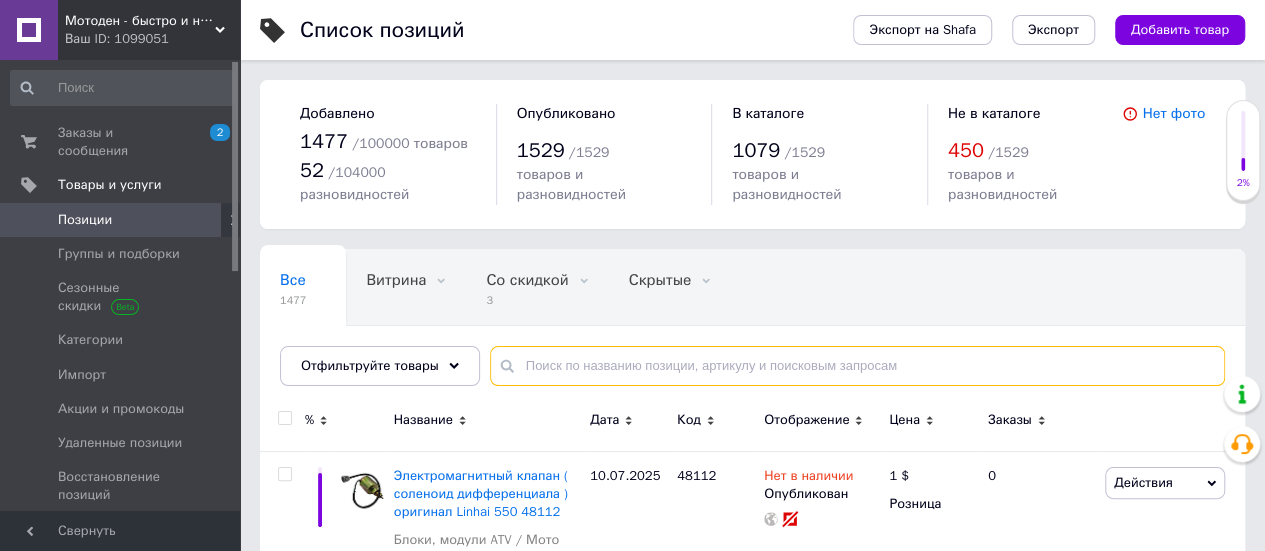 click at bounding box center (857, 366) 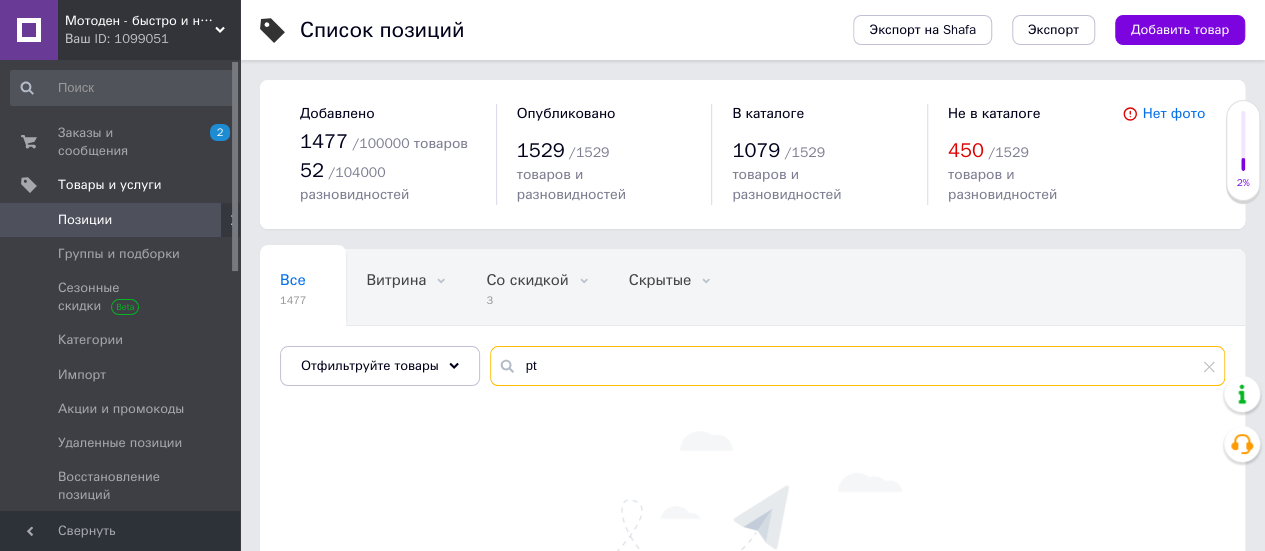 type on "p" 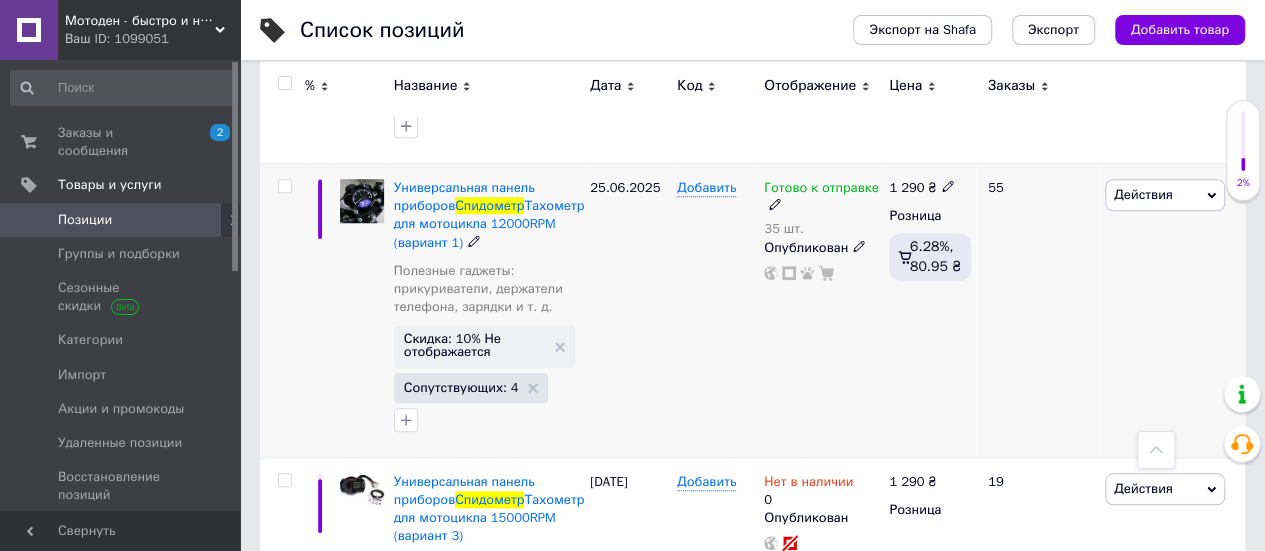 scroll, scrollTop: 700, scrollLeft: 0, axis: vertical 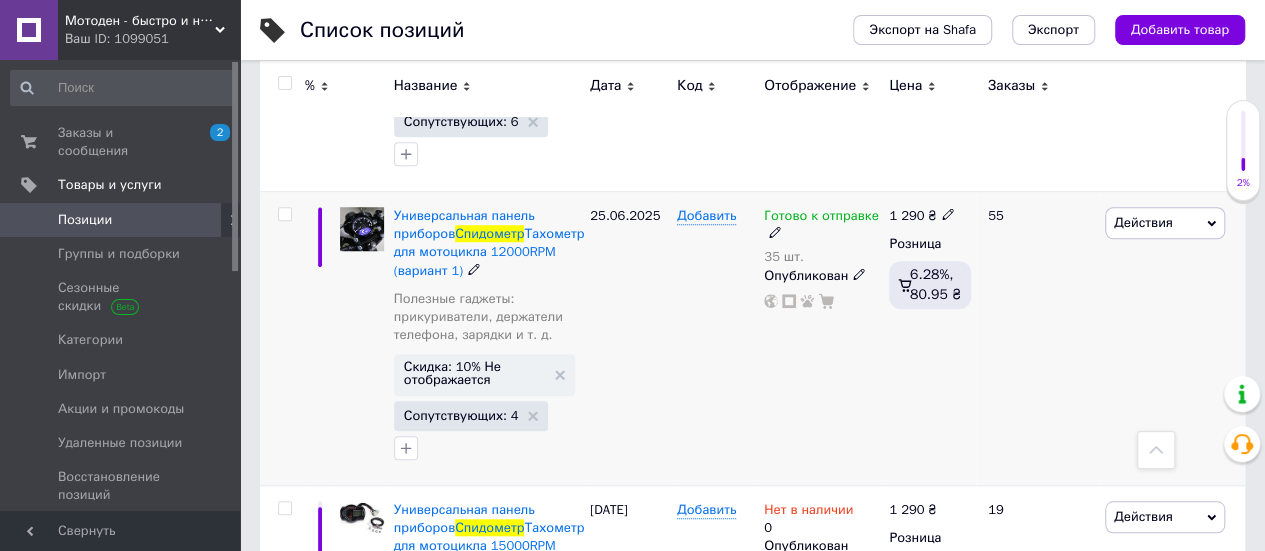 type on "спидометр" 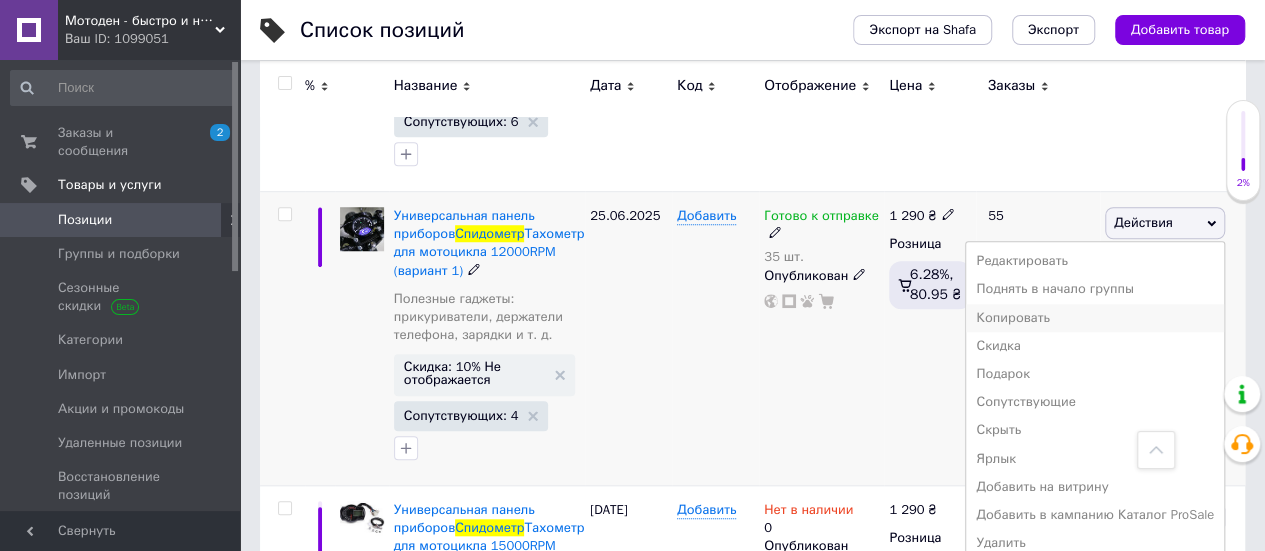 click on "Копировать" at bounding box center [1095, 318] 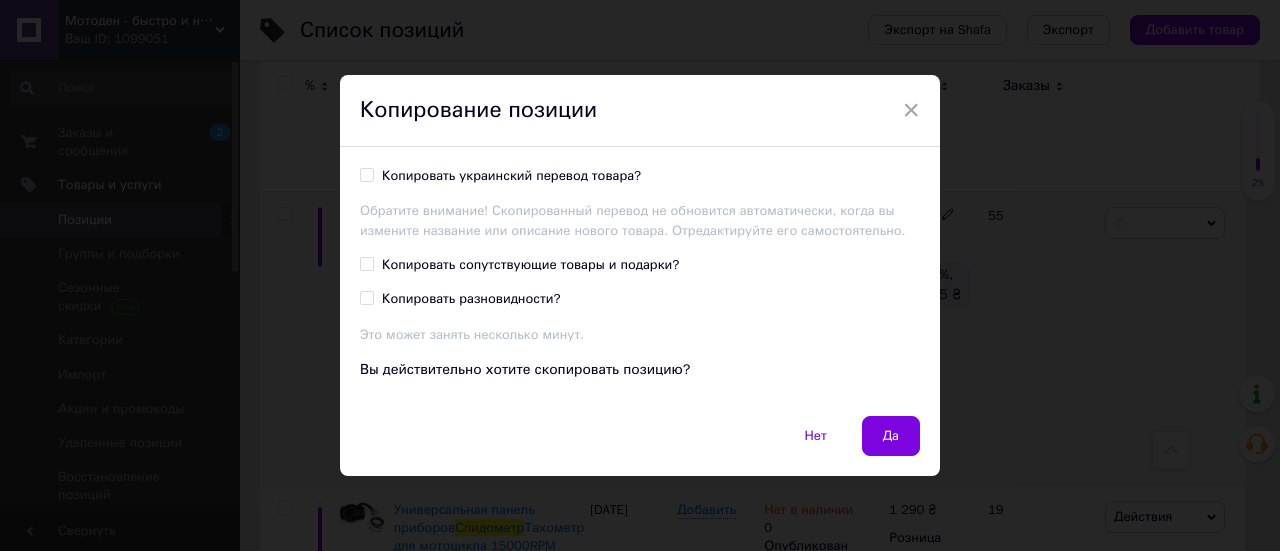 click on "Копировать украинский перевод товара?" at bounding box center [366, 174] 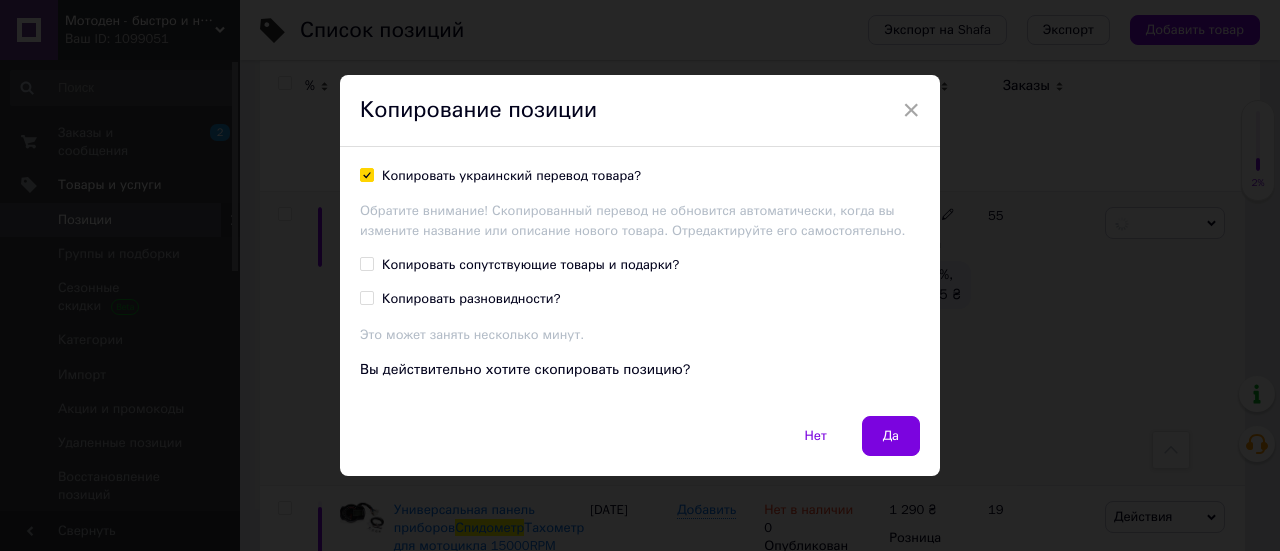 checkbox on "true" 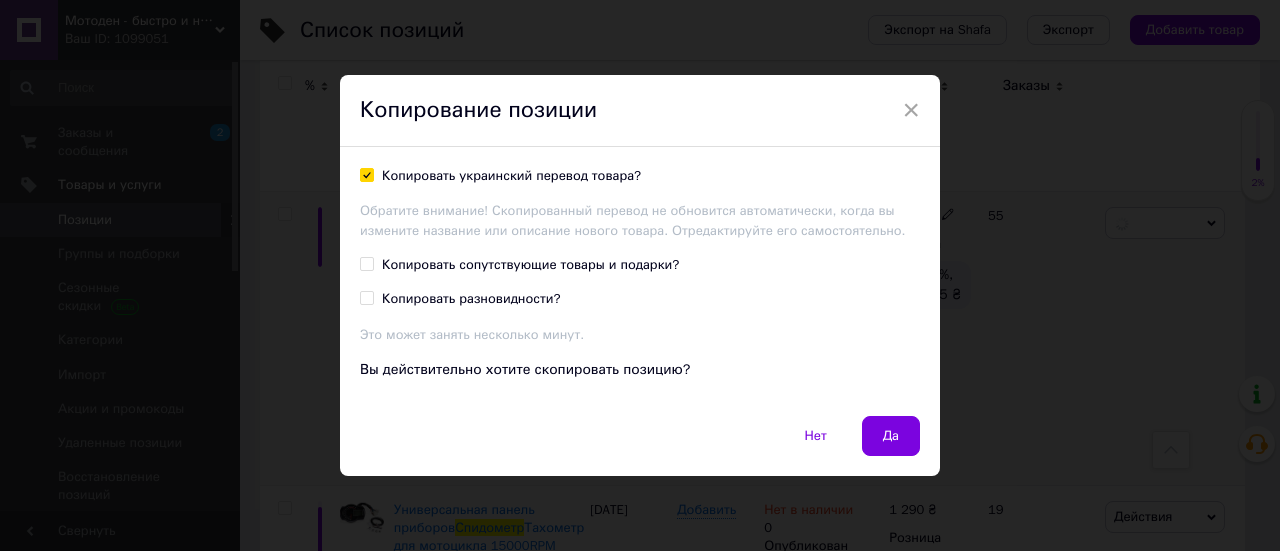 click on "Копировать сопутствующие товары и подарки?" at bounding box center [366, 263] 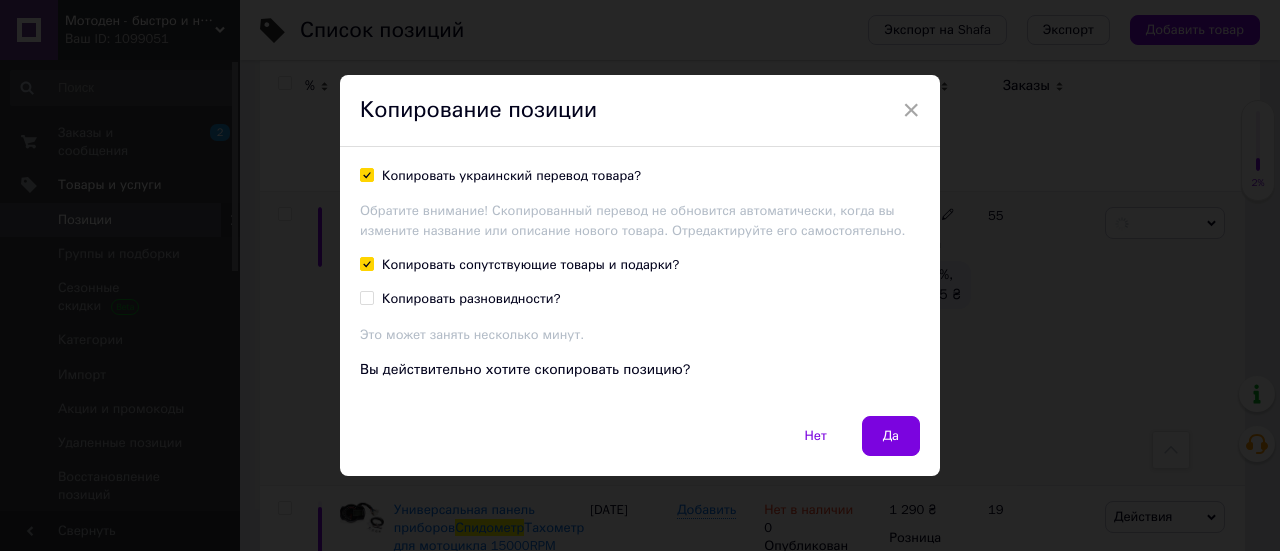 checkbox on "true" 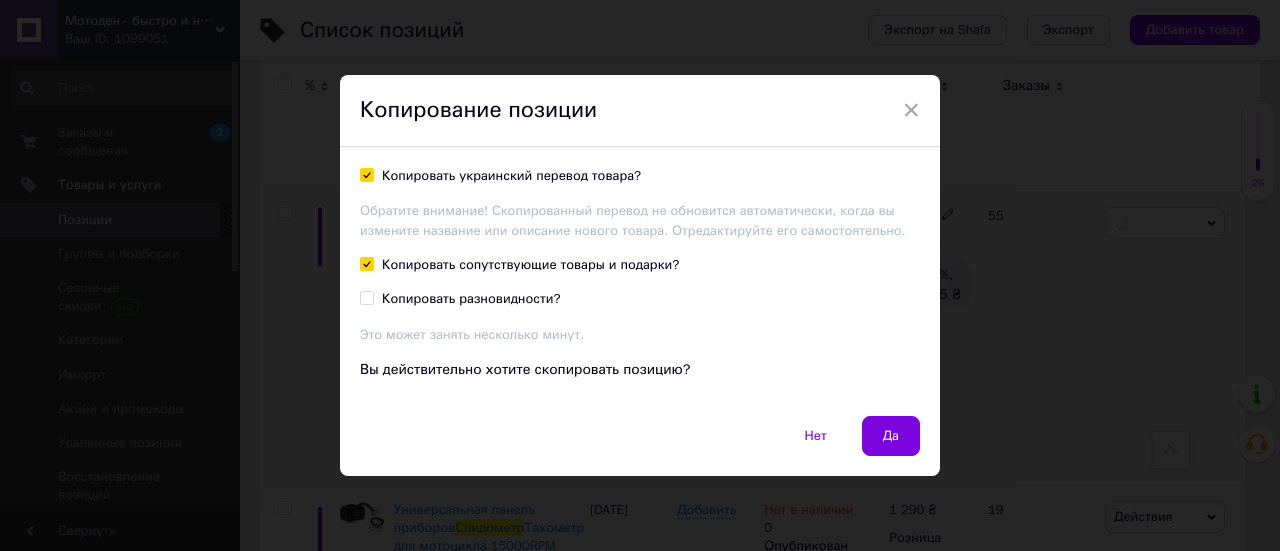 click on "Копировать разновидности?" at bounding box center (366, 297) 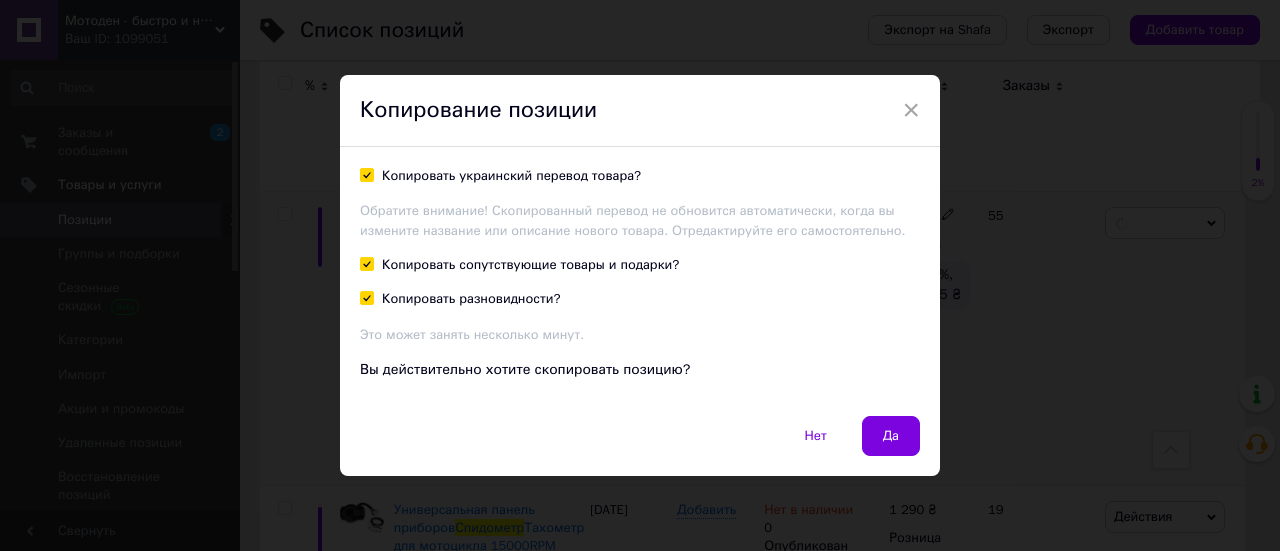 checkbox on "true" 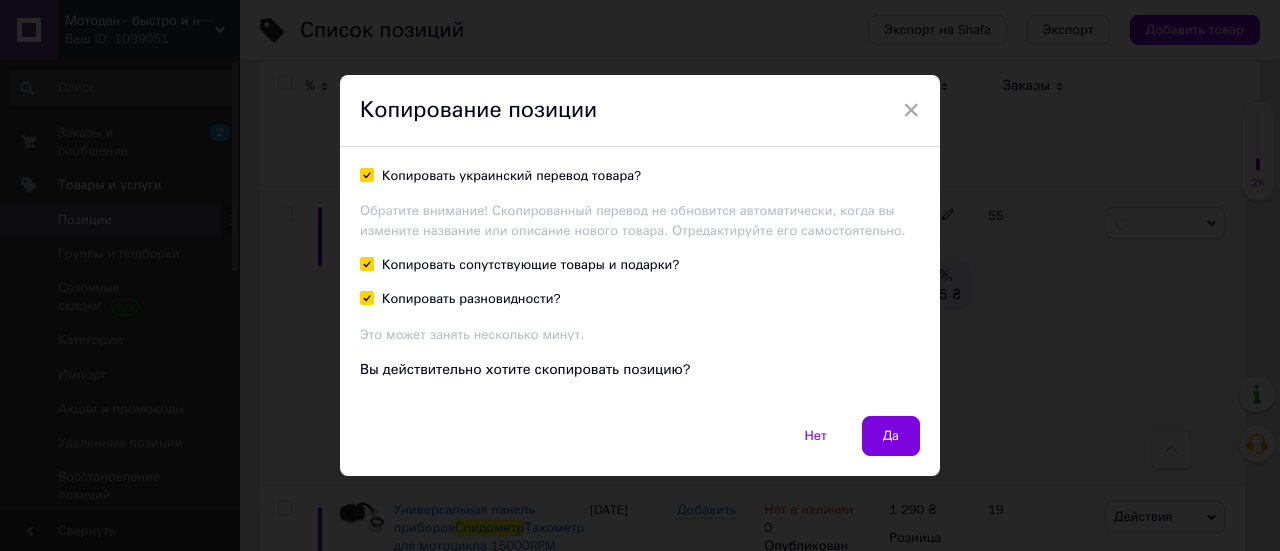 click on "Да" at bounding box center (891, 436) 